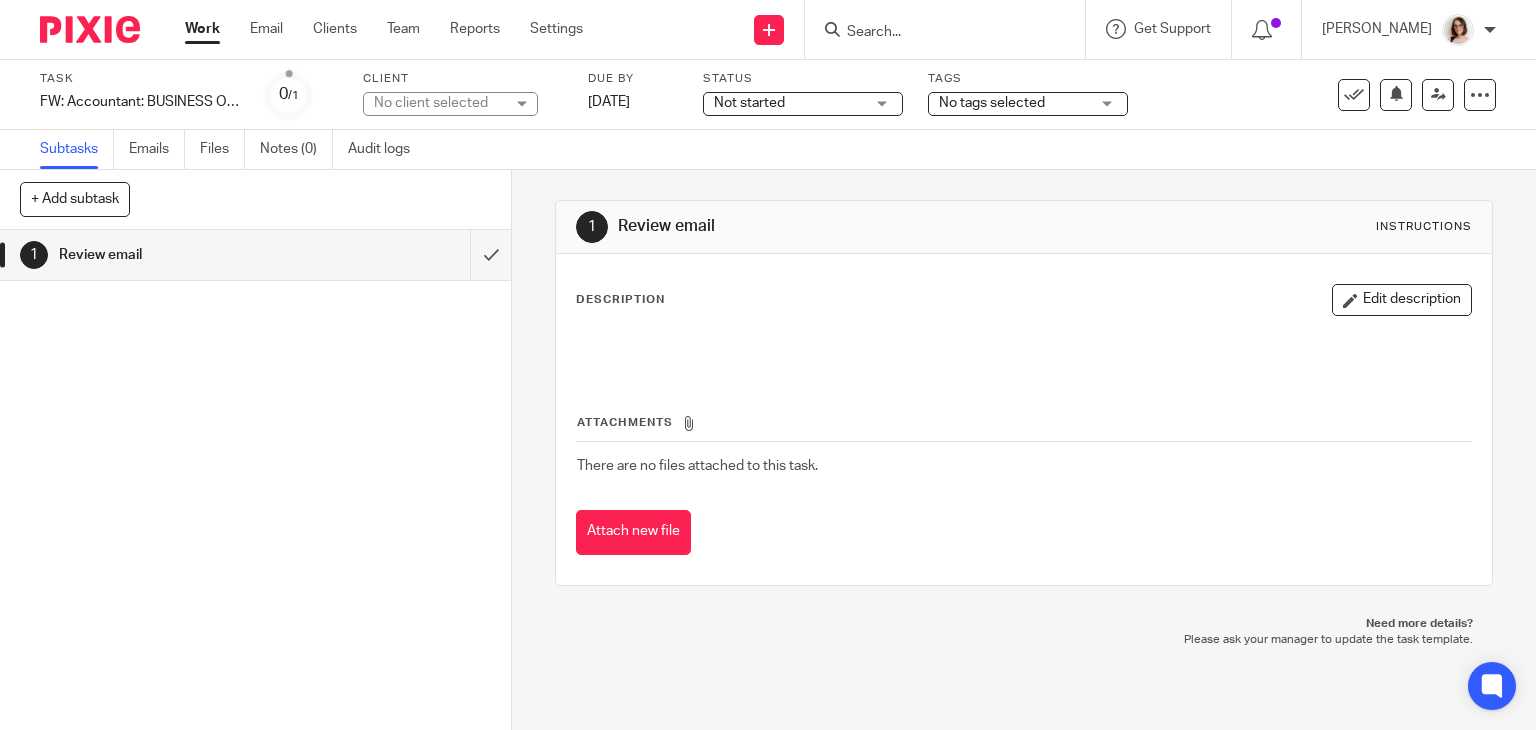 scroll, scrollTop: 0, scrollLeft: 0, axis: both 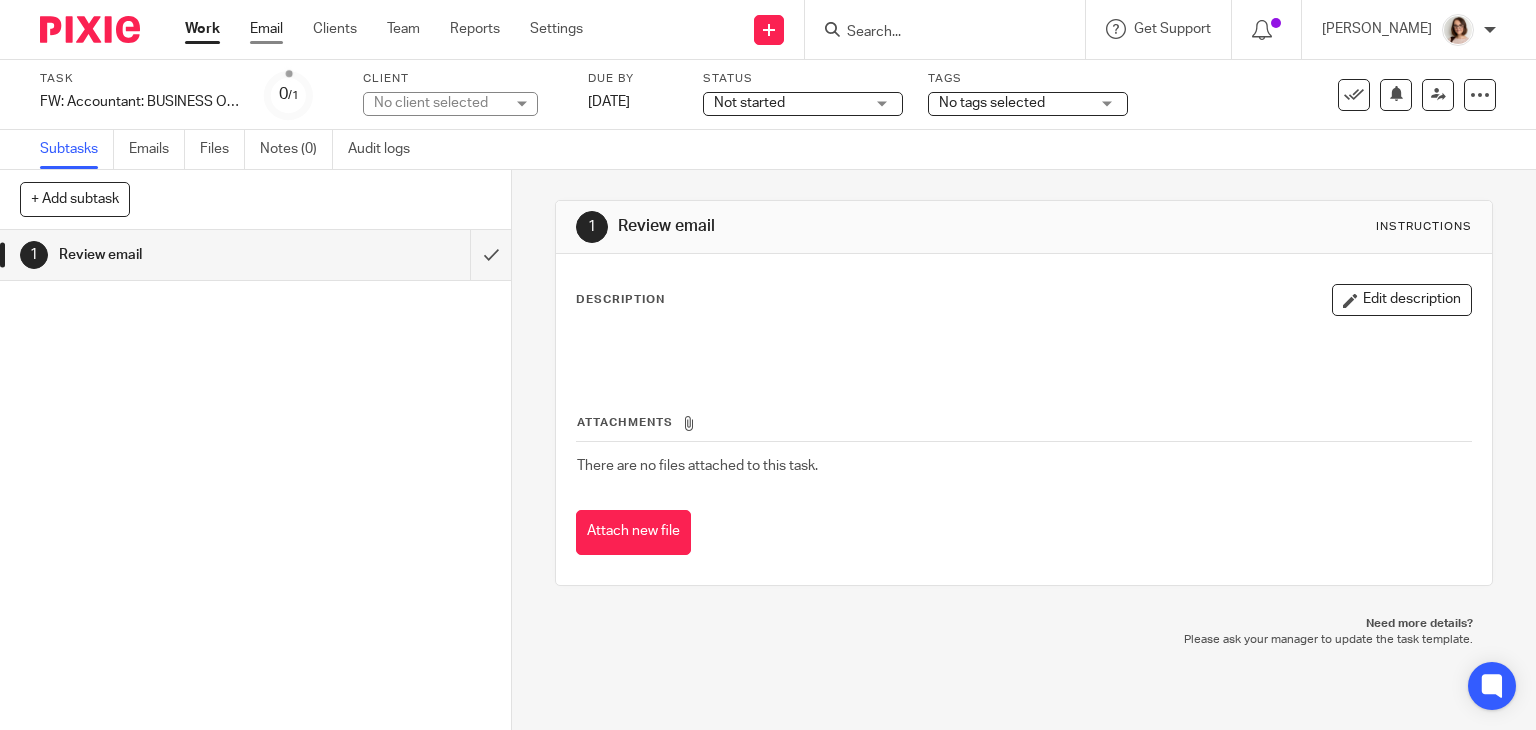 click on "Email" at bounding box center (266, 29) 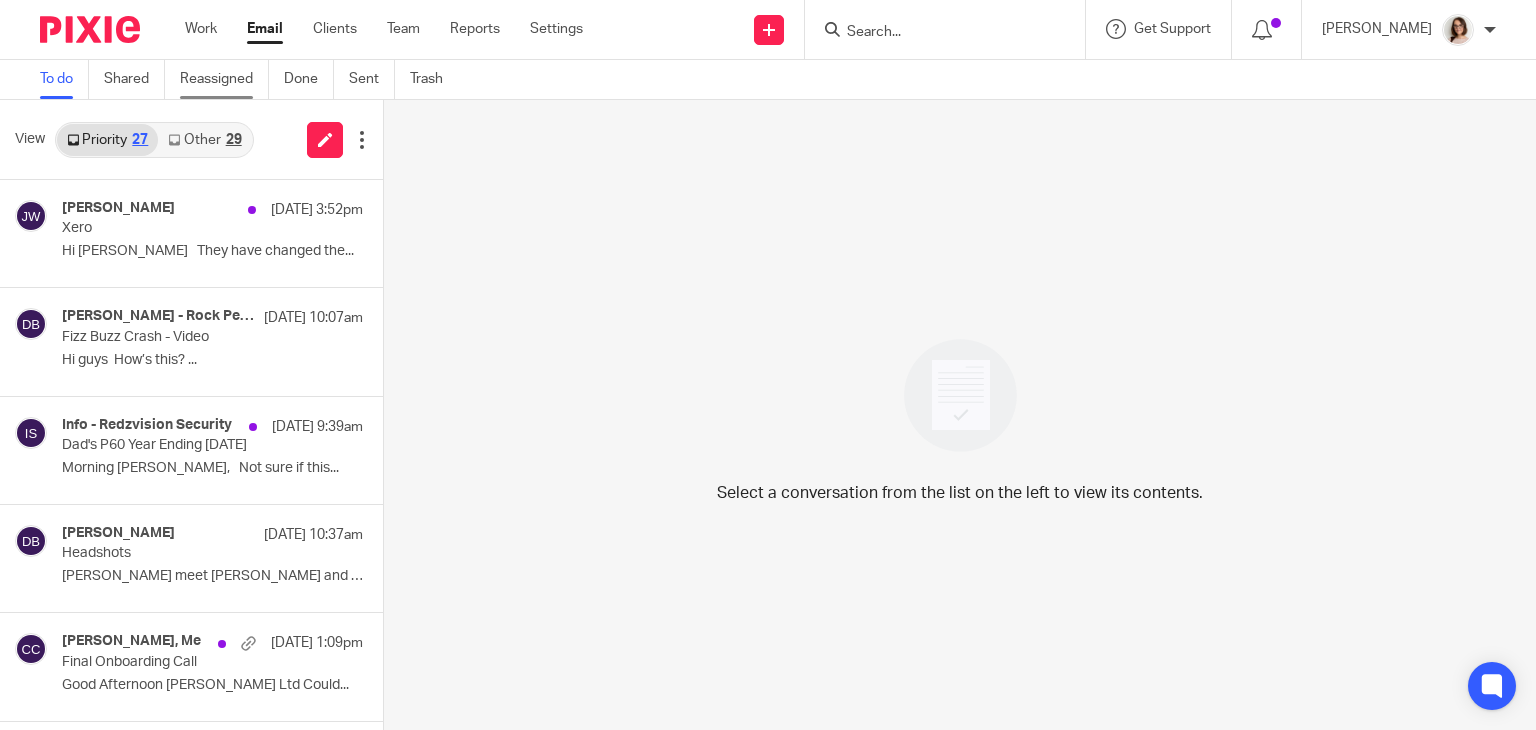scroll, scrollTop: 0, scrollLeft: 0, axis: both 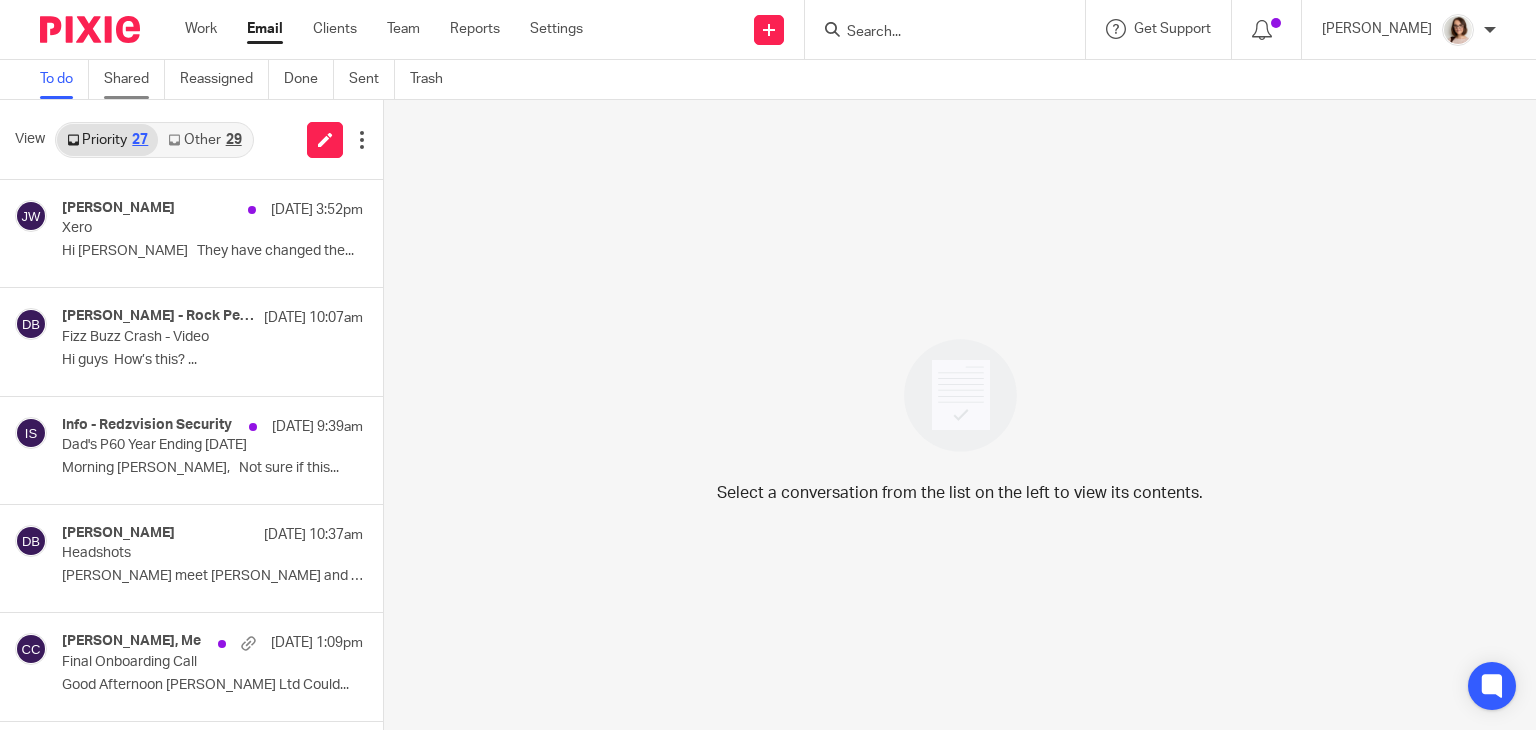 click on "Shared" at bounding box center [134, 79] 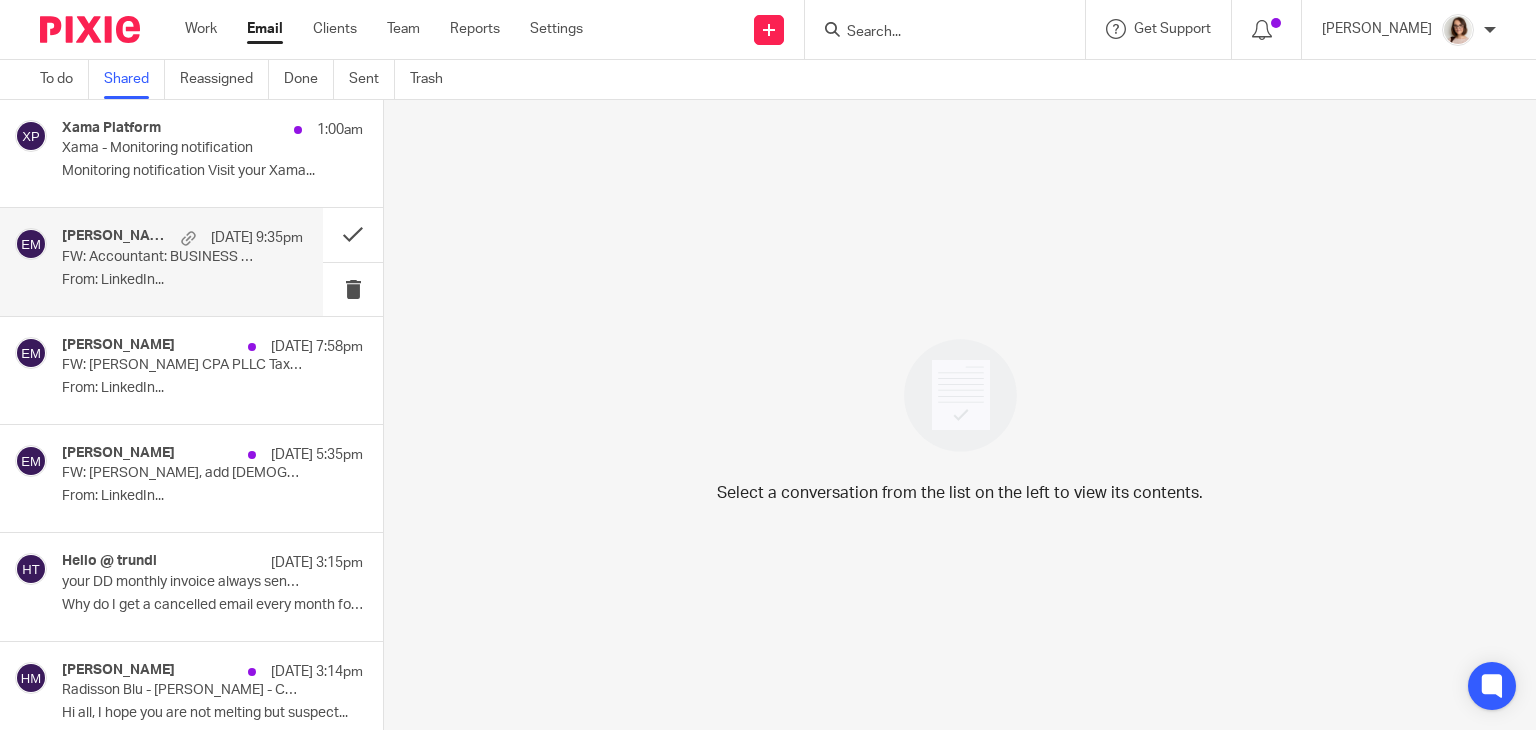 scroll, scrollTop: 0, scrollLeft: 0, axis: both 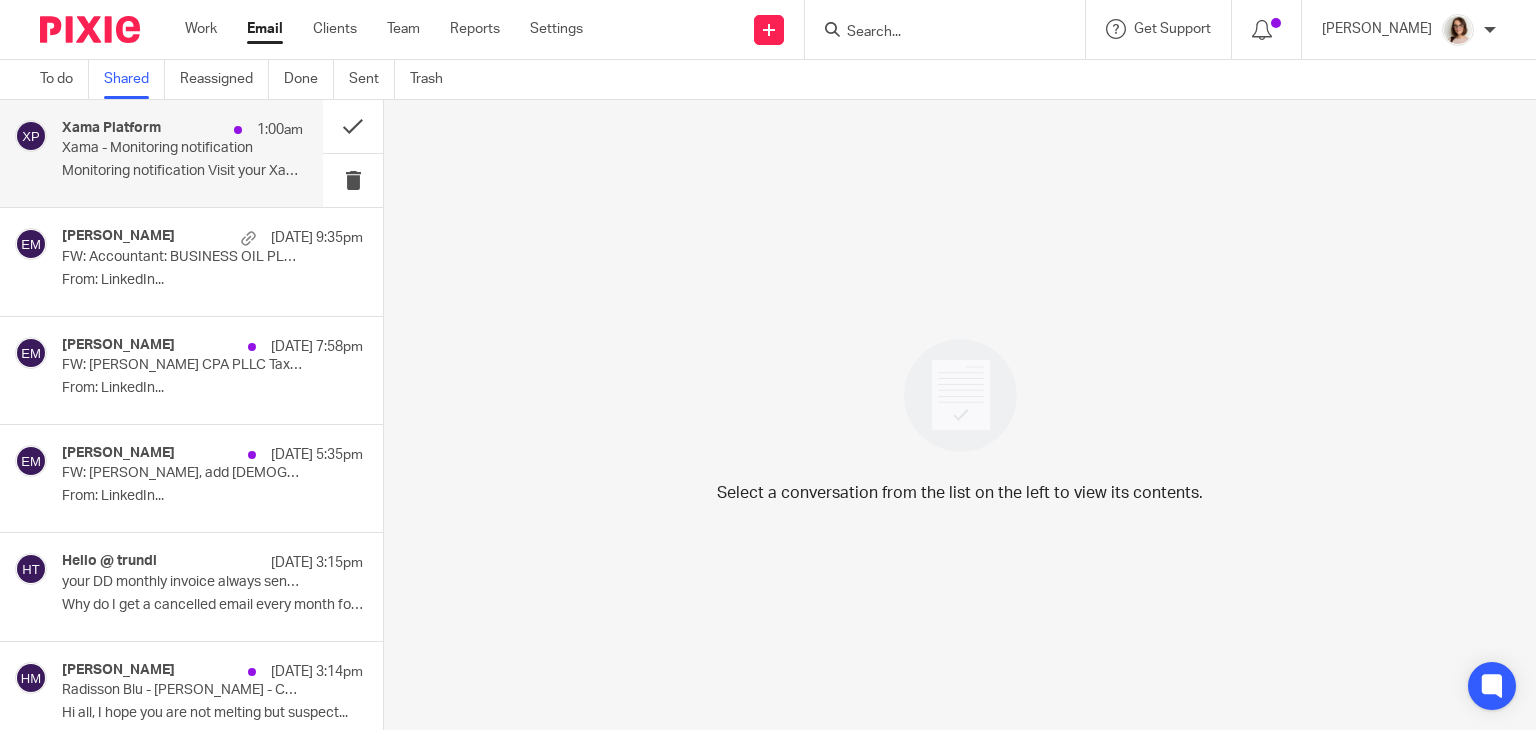 click on "Xama Platform
1:00am   Xama - Monitoring notification   Monitoring notification    Visit your Xama..." at bounding box center [182, 153] 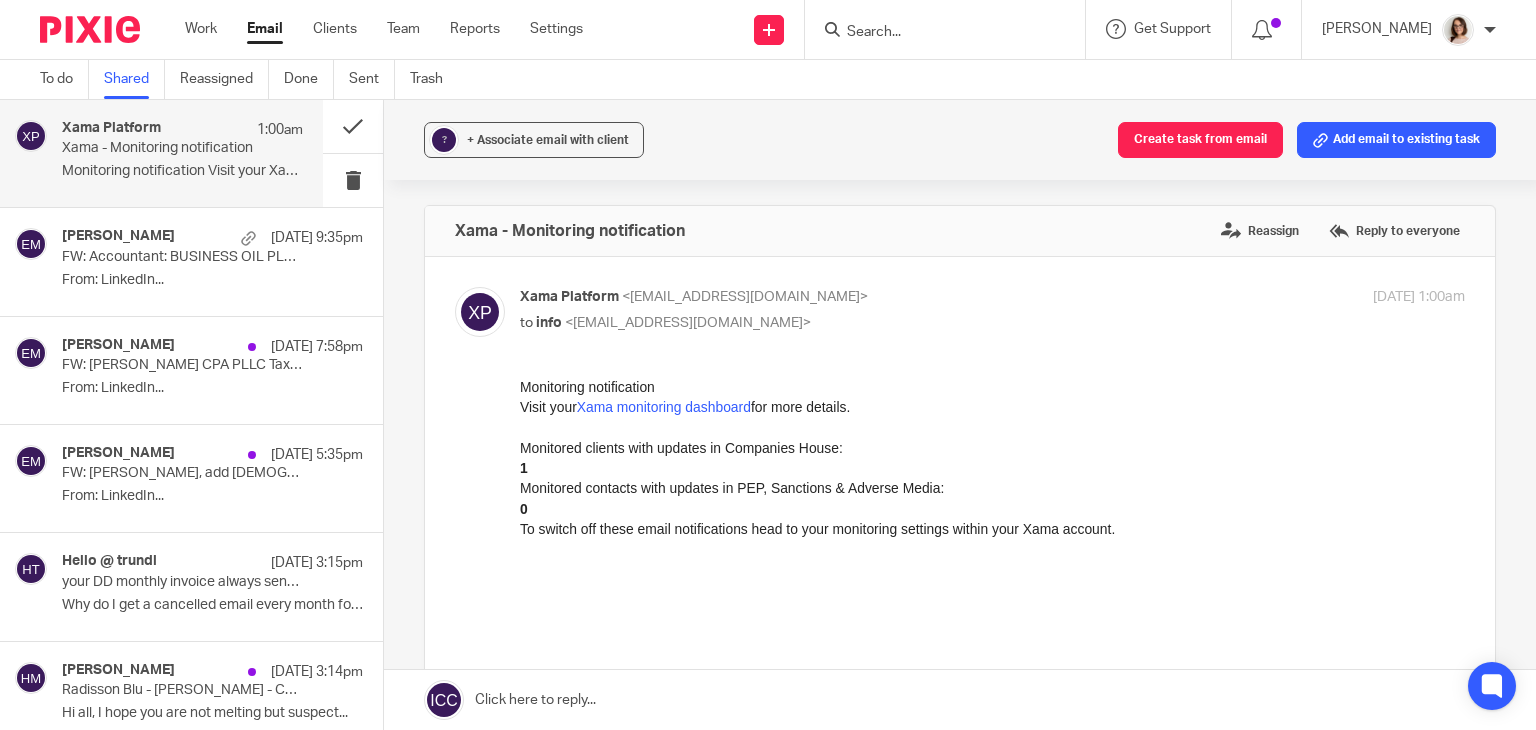 scroll, scrollTop: 0, scrollLeft: 0, axis: both 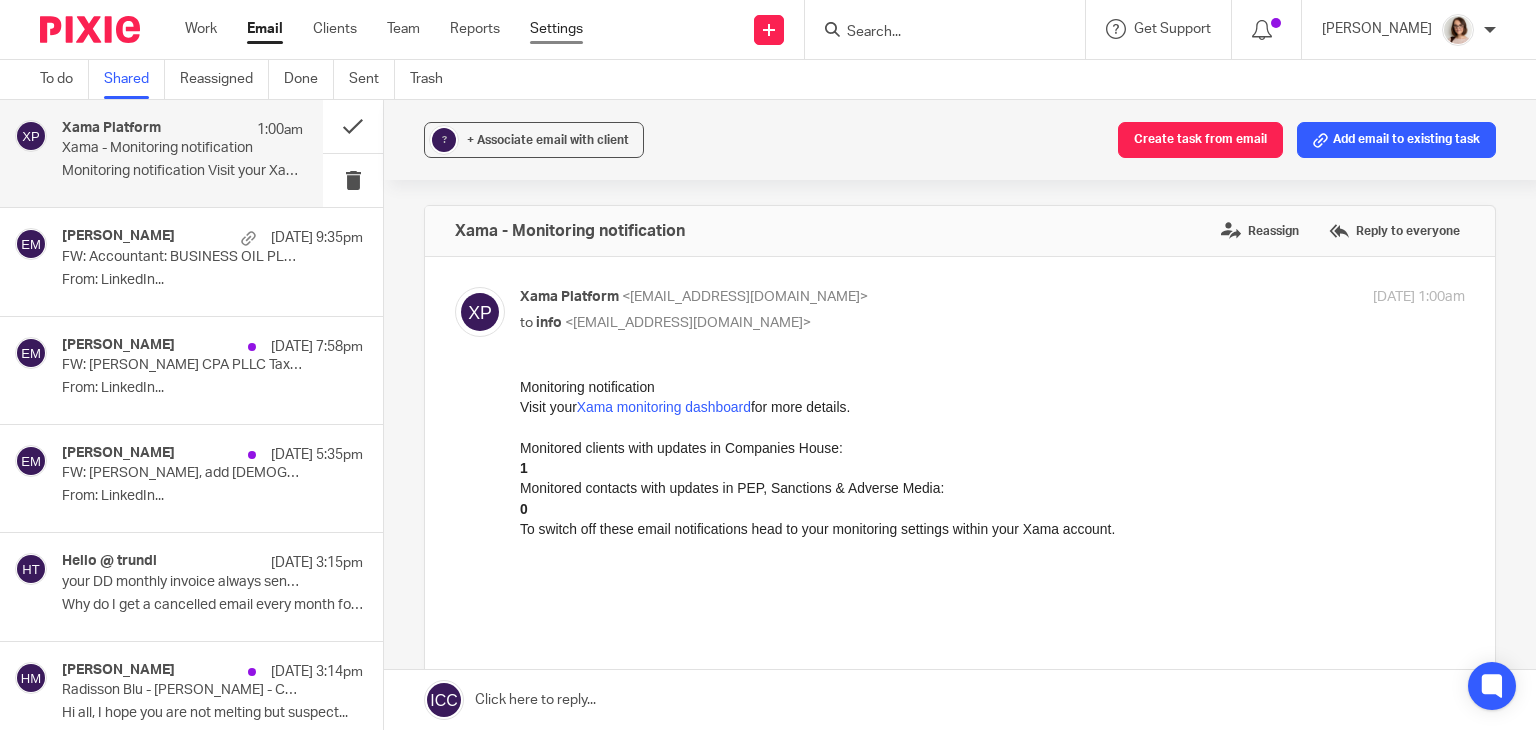 click on "Settings" at bounding box center (556, 29) 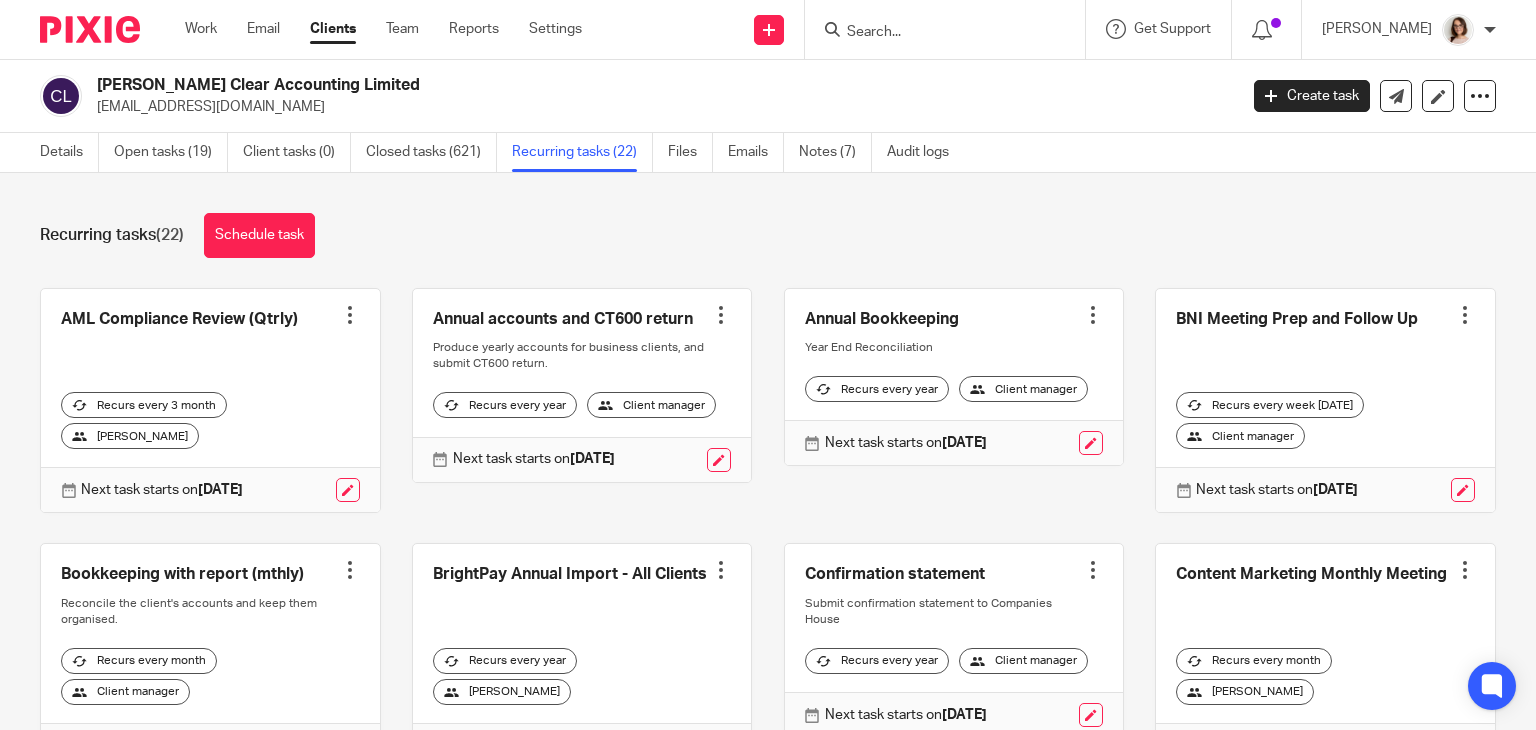 scroll, scrollTop: 0, scrollLeft: 0, axis: both 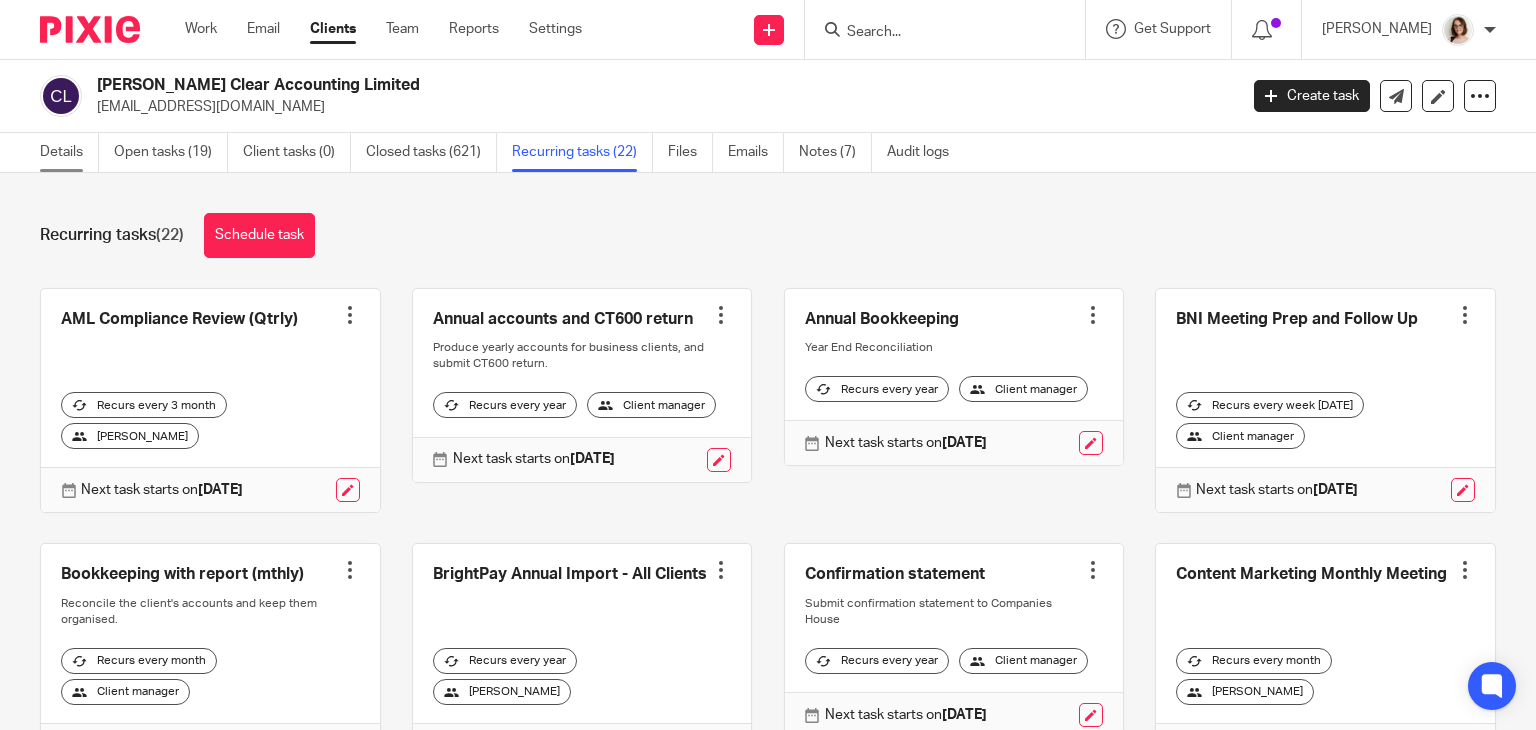 click on "Details" at bounding box center (69, 152) 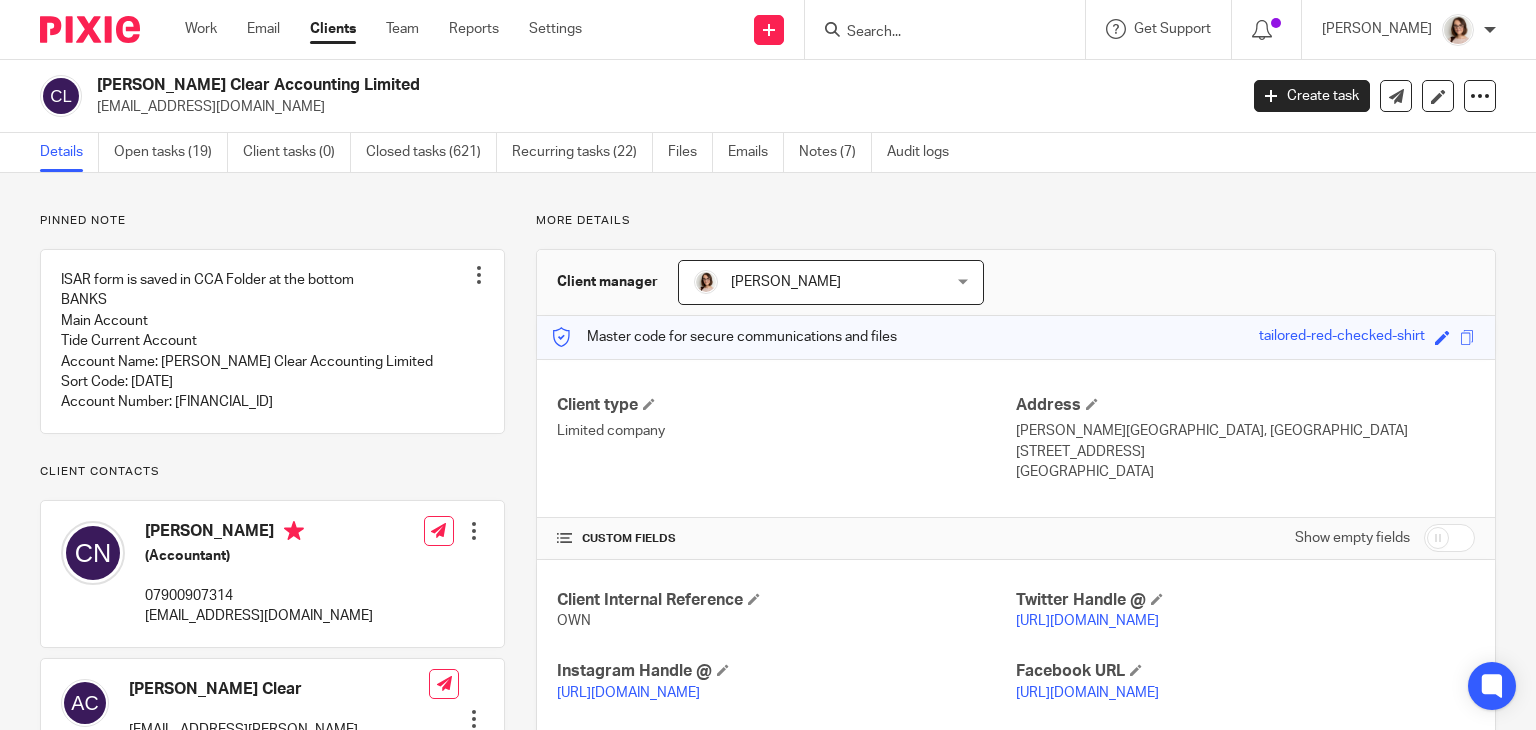 scroll, scrollTop: 0, scrollLeft: 0, axis: both 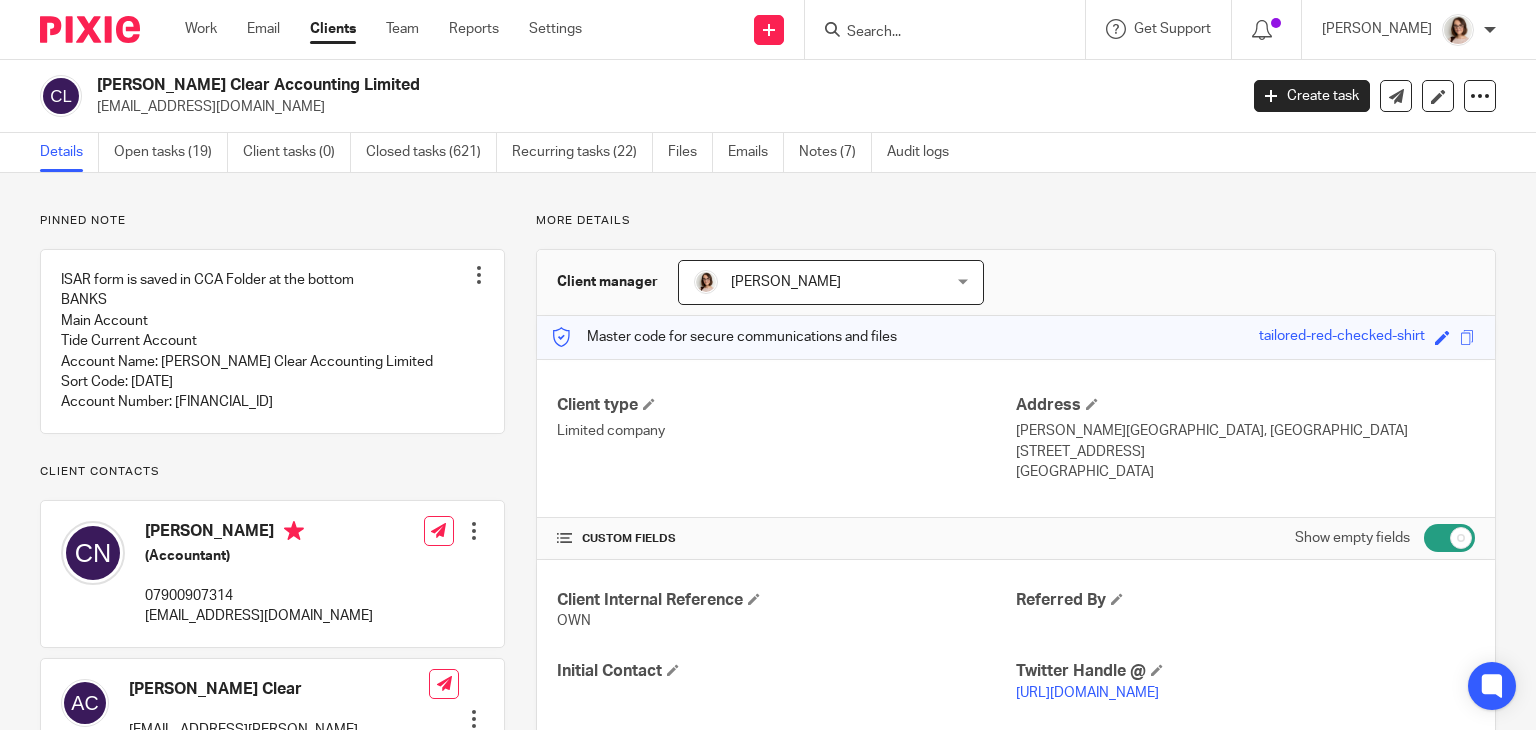 drag, startPoint x: 21, startPoint y: 26, endPoint x: 1328, endPoint y: 776, distance: 1506.9005 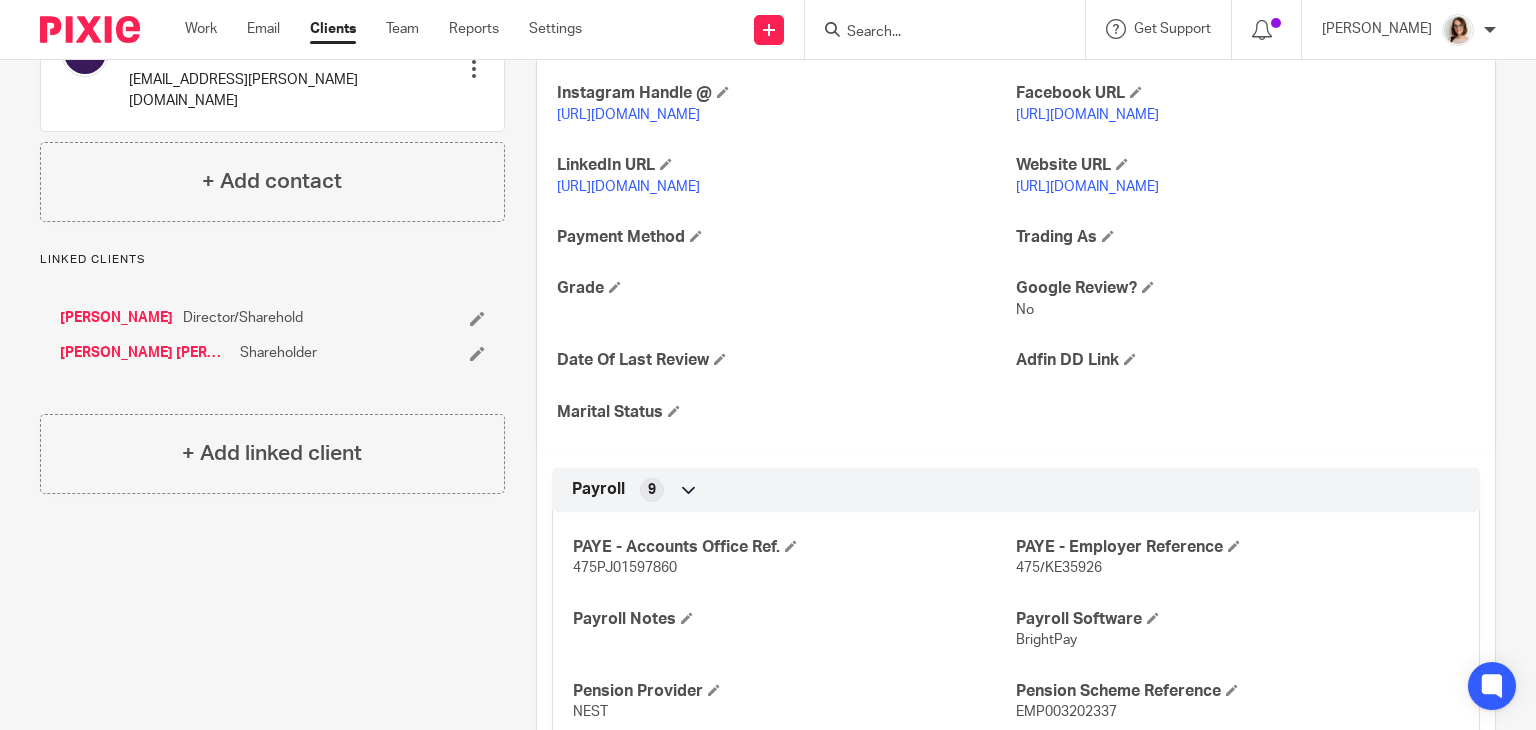 scroll, scrollTop: 652, scrollLeft: 0, axis: vertical 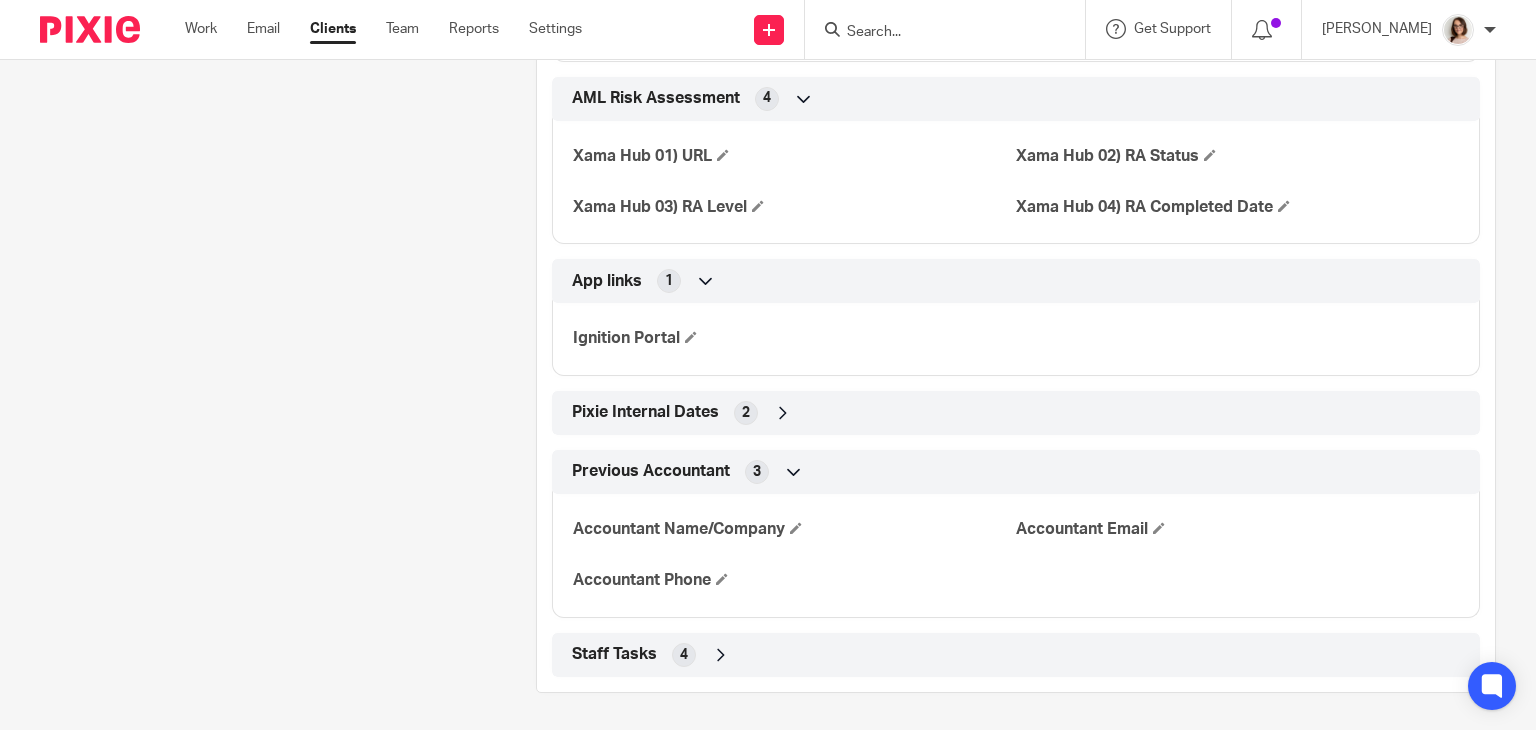 drag, startPoint x: 546, startPoint y: 151, endPoint x: 1295, endPoint y: 728, distance: 945.4787 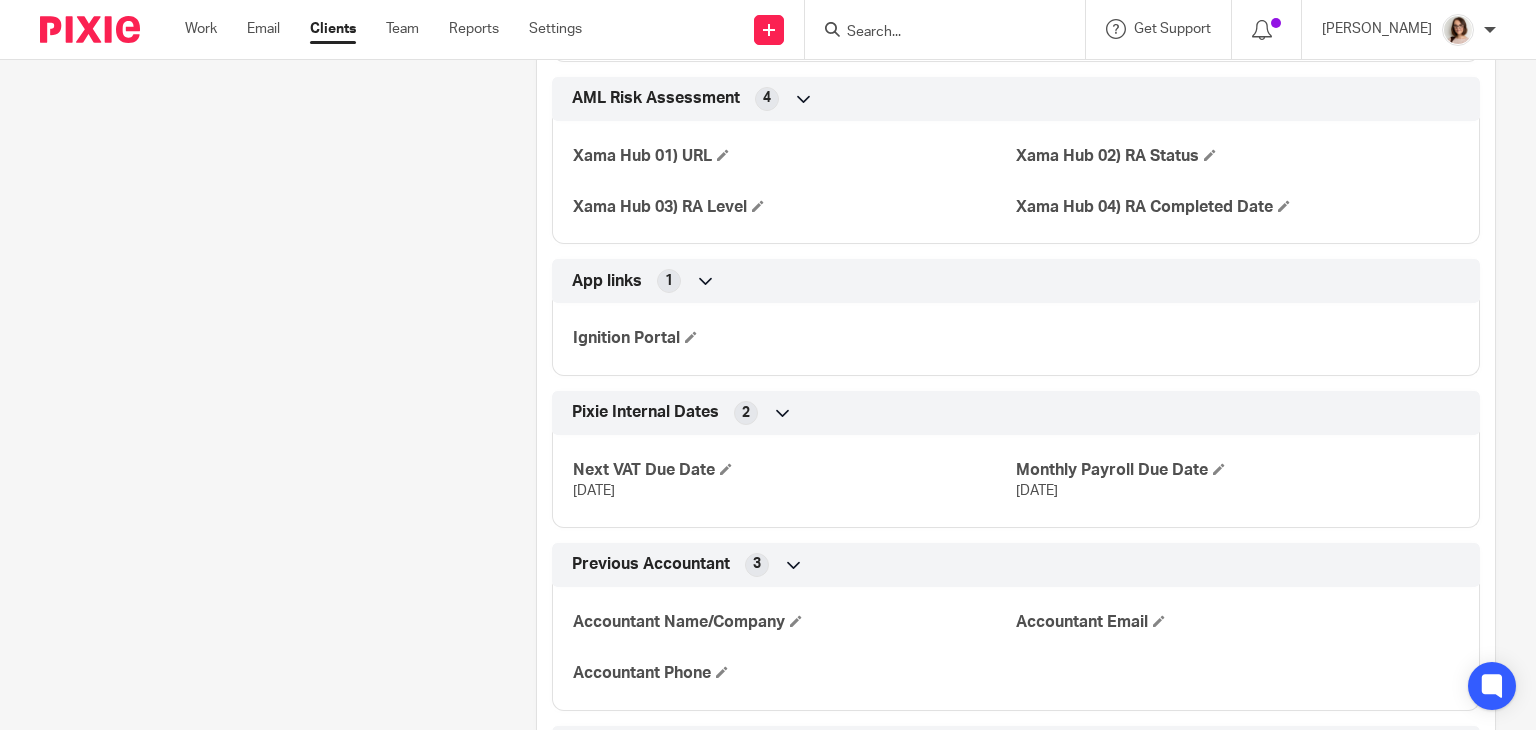 scroll, scrollTop: 3359, scrollLeft: 0, axis: vertical 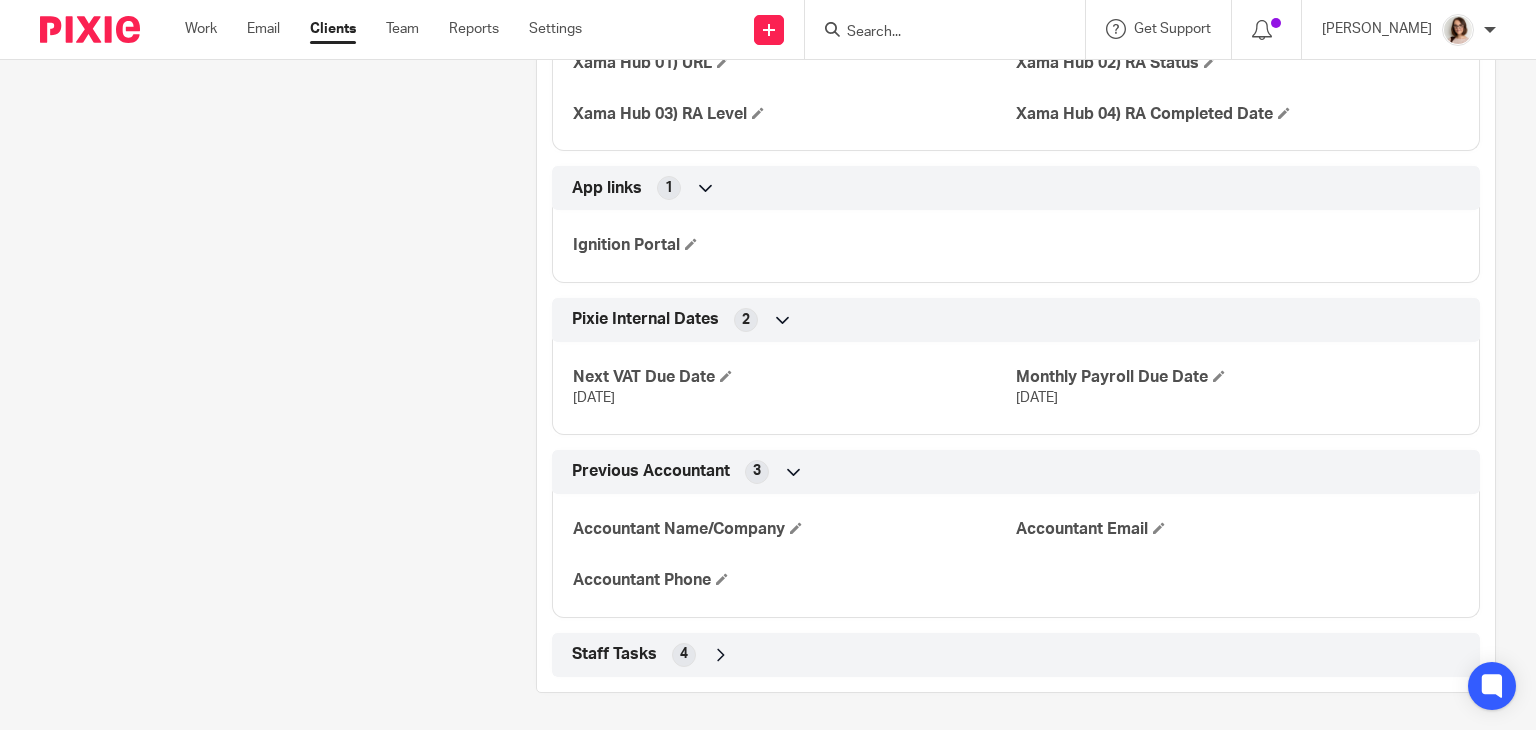 click at bounding box center (721, 655) 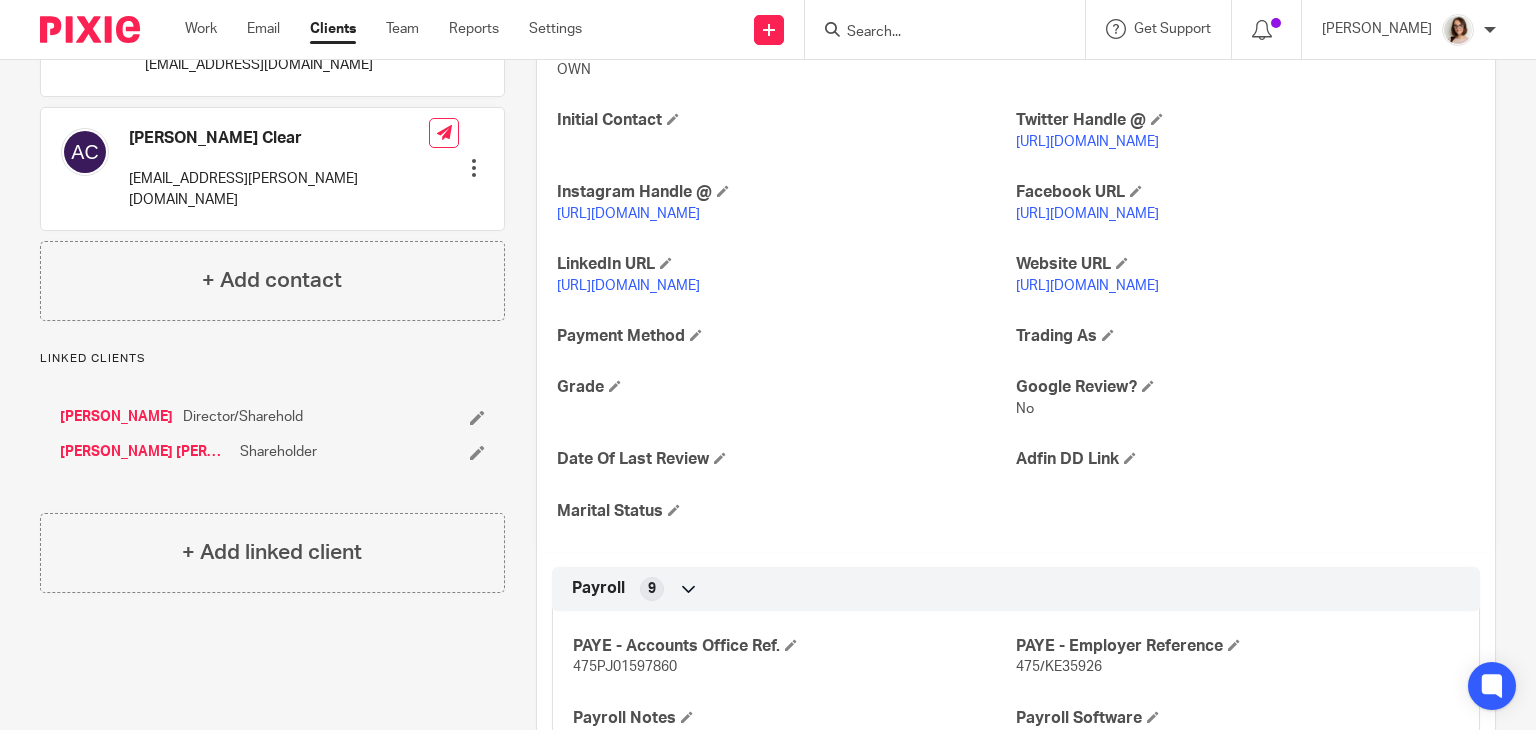 scroll, scrollTop: 549, scrollLeft: 0, axis: vertical 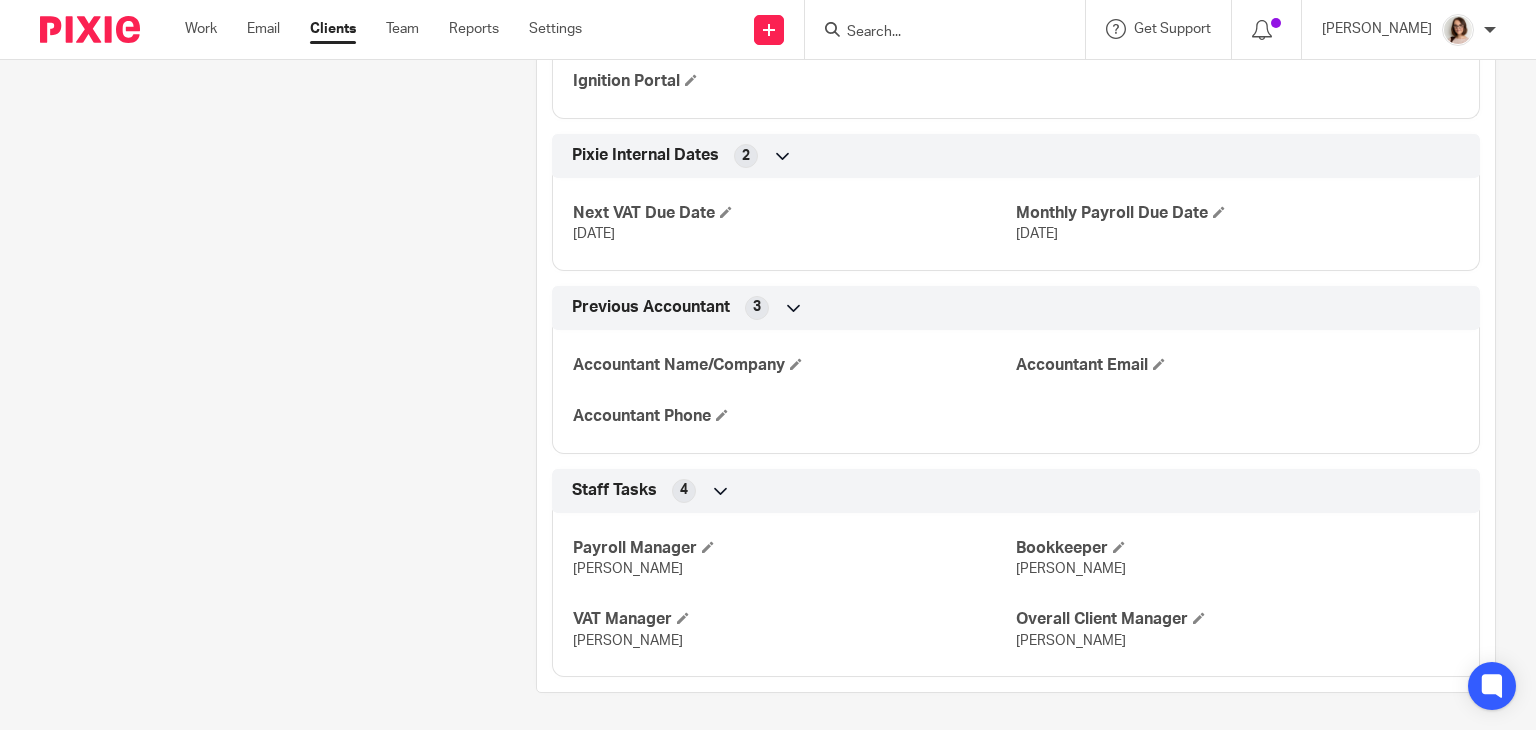 drag, startPoint x: 546, startPoint y: 258, endPoint x: 1213, endPoint y: 776, distance: 844.5194 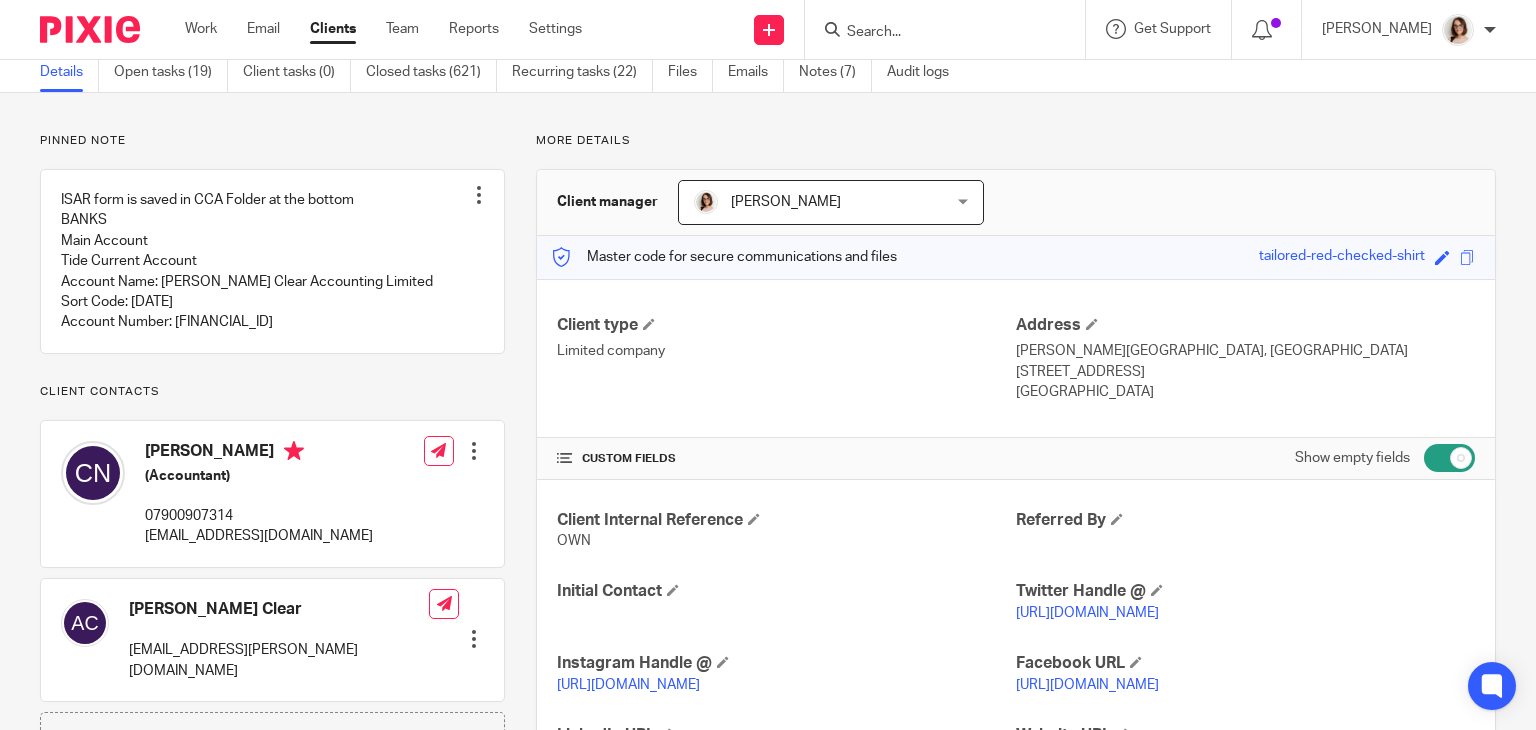 scroll, scrollTop: 0, scrollLeft: 0, axis: both 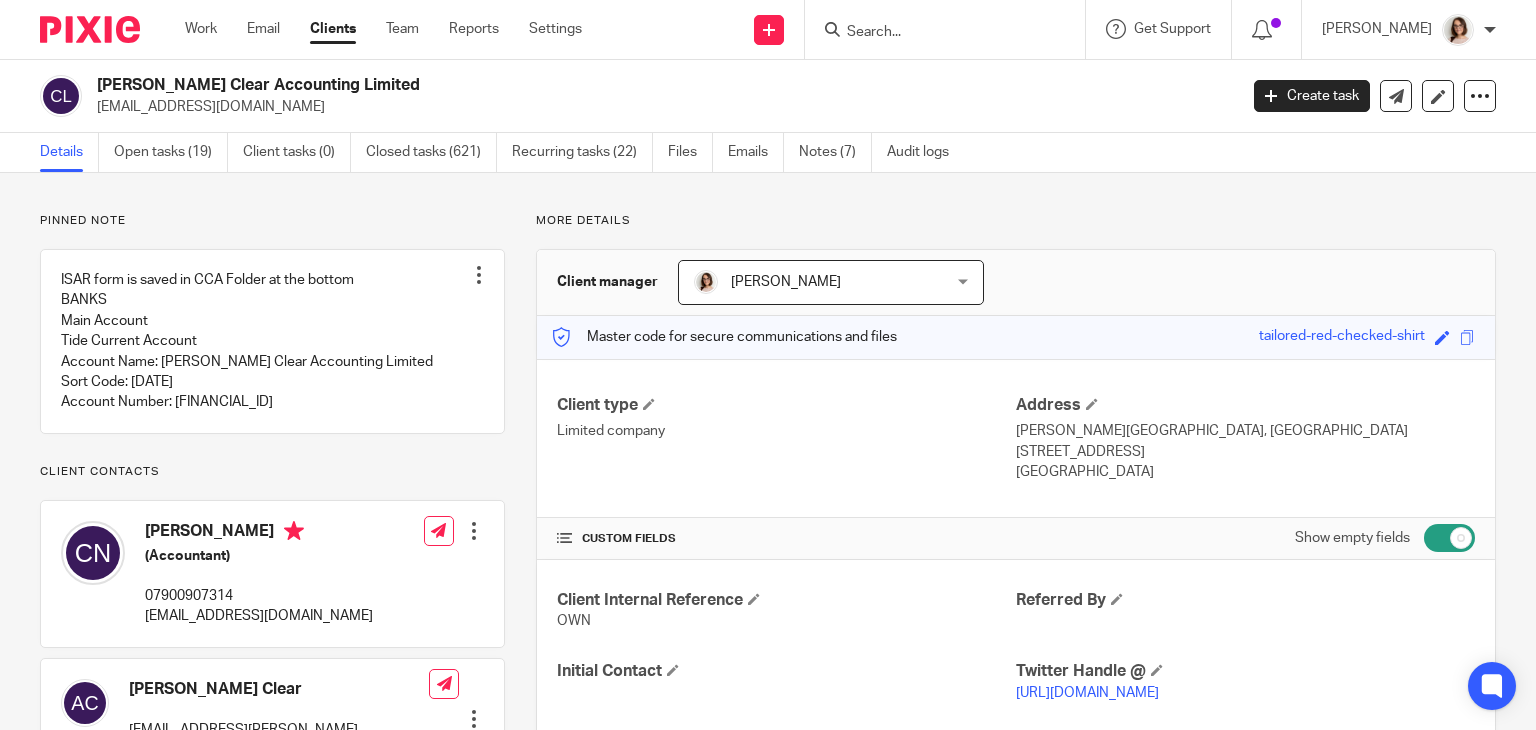 drag, startPoint x: 24, startPoint y: 149, endPoint x: 990, endPoint y: 161, distance: 966.0745 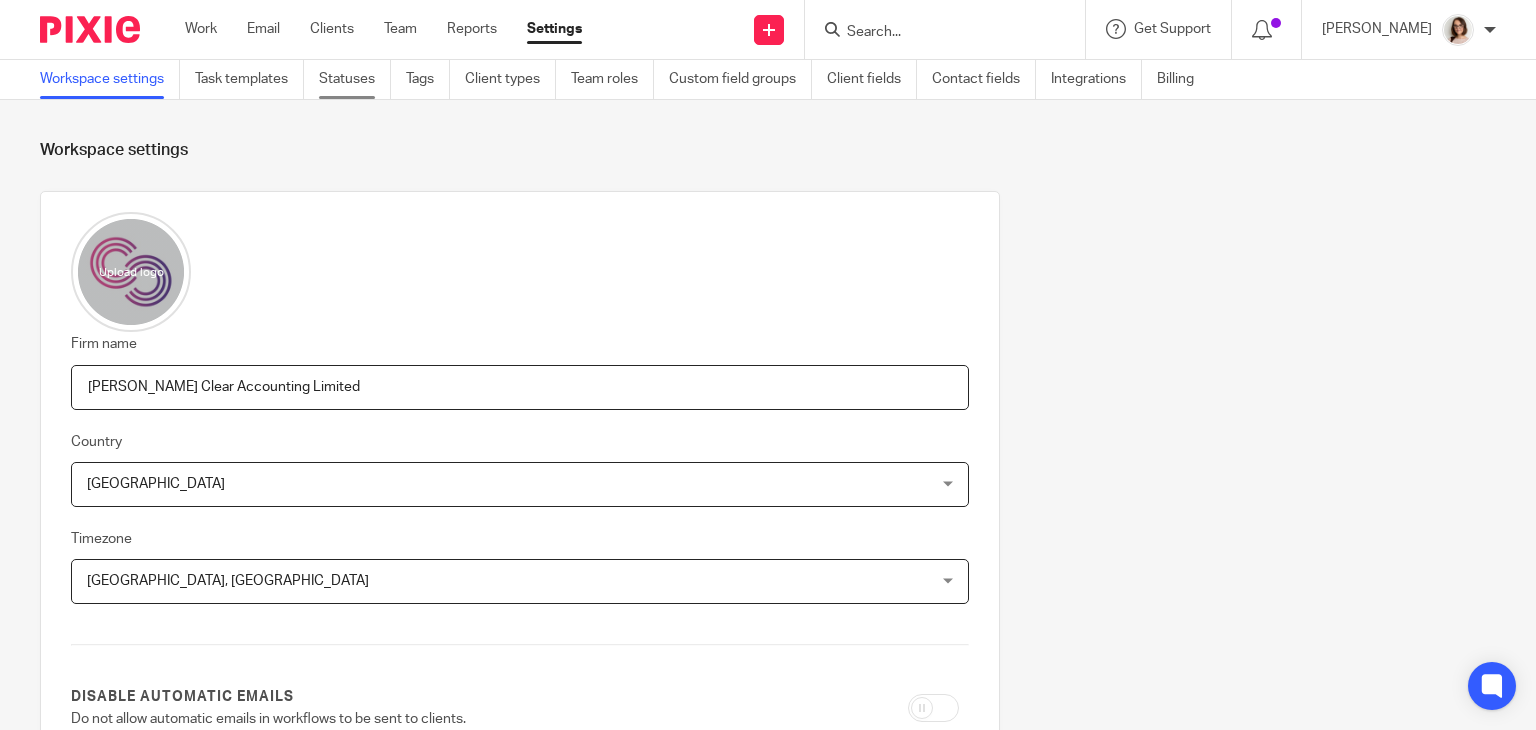 scroll, scrollTop: 0, scrollLeft: 0, axis: both 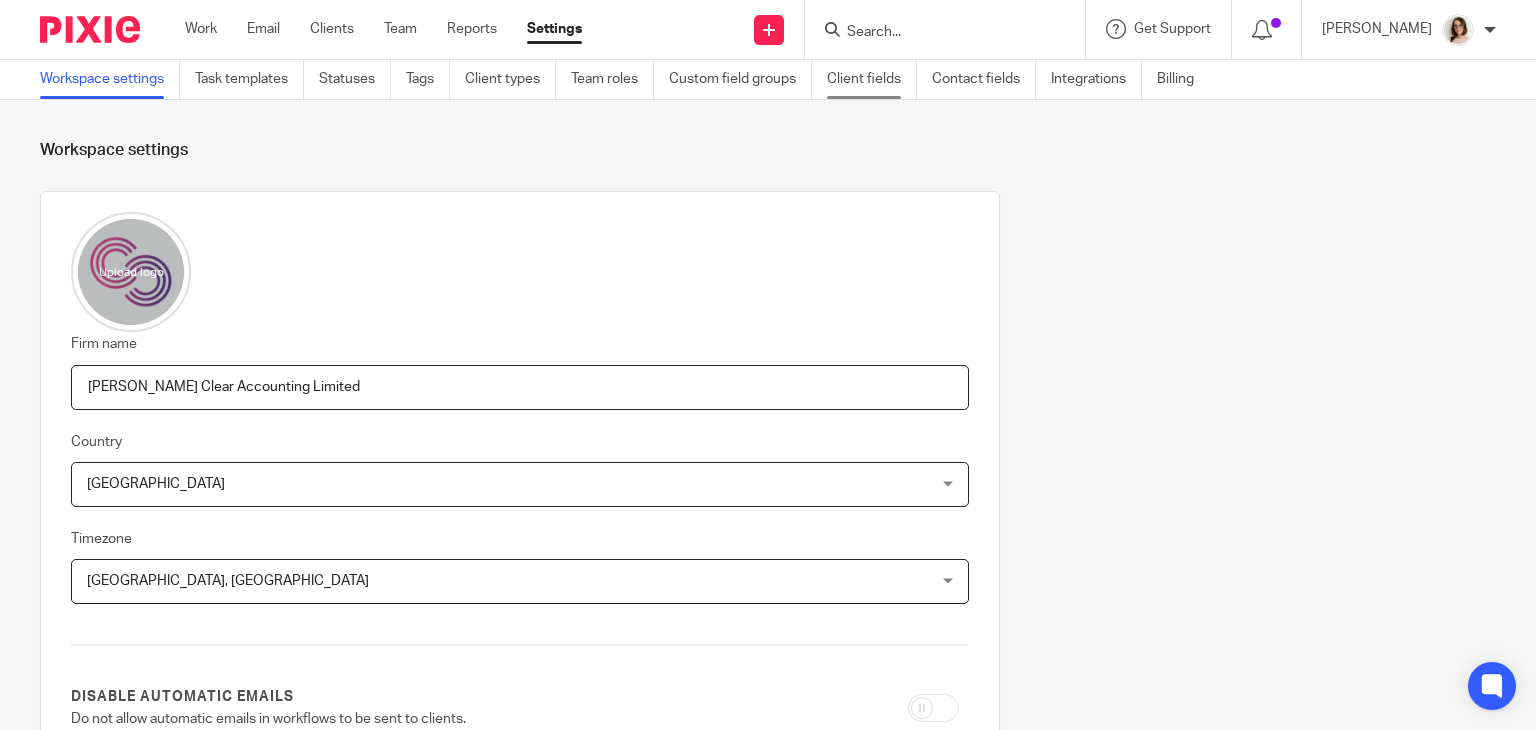 click on "Client fields" at bounding box center [872, 79] 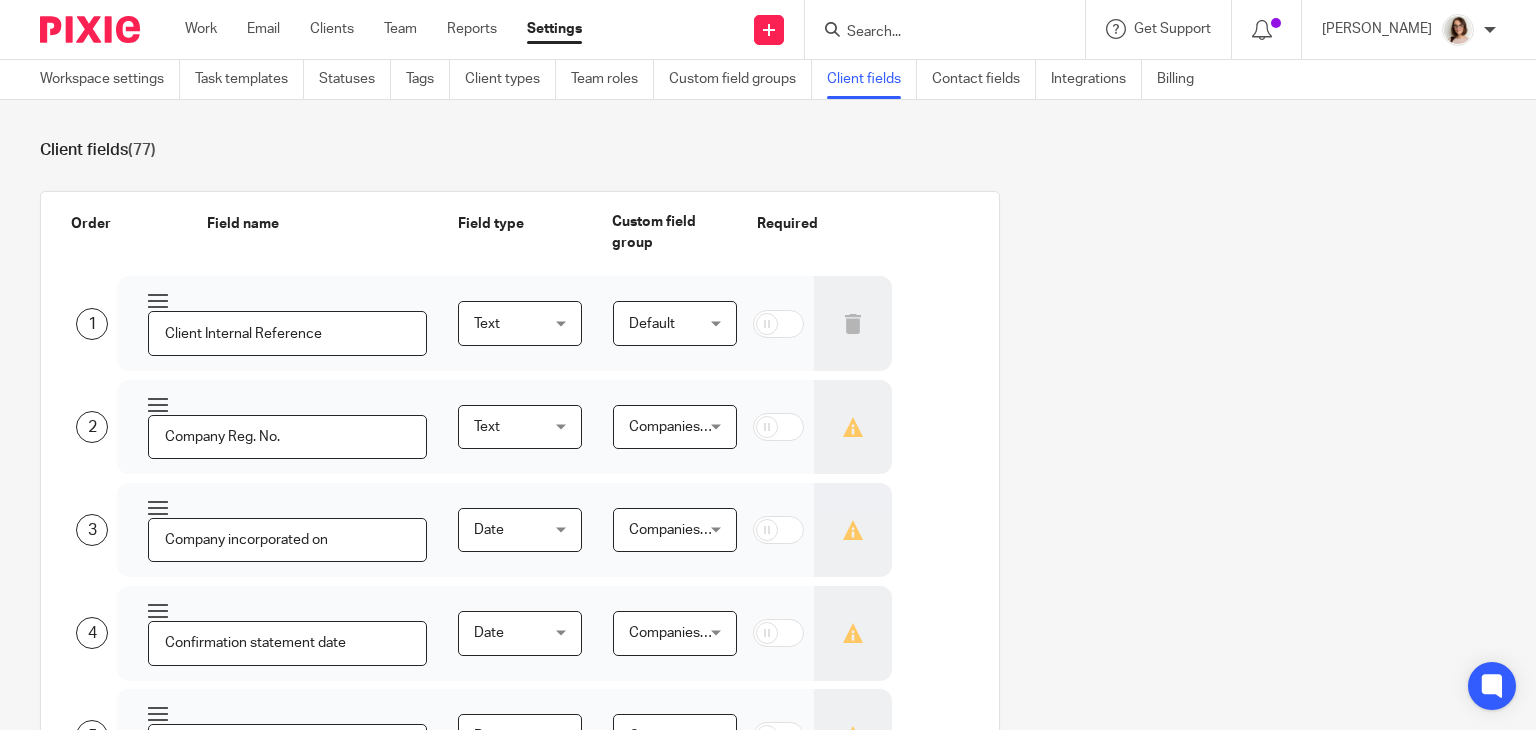 scroll, scrollTop: 0, scrollLeft: 0, axis: both 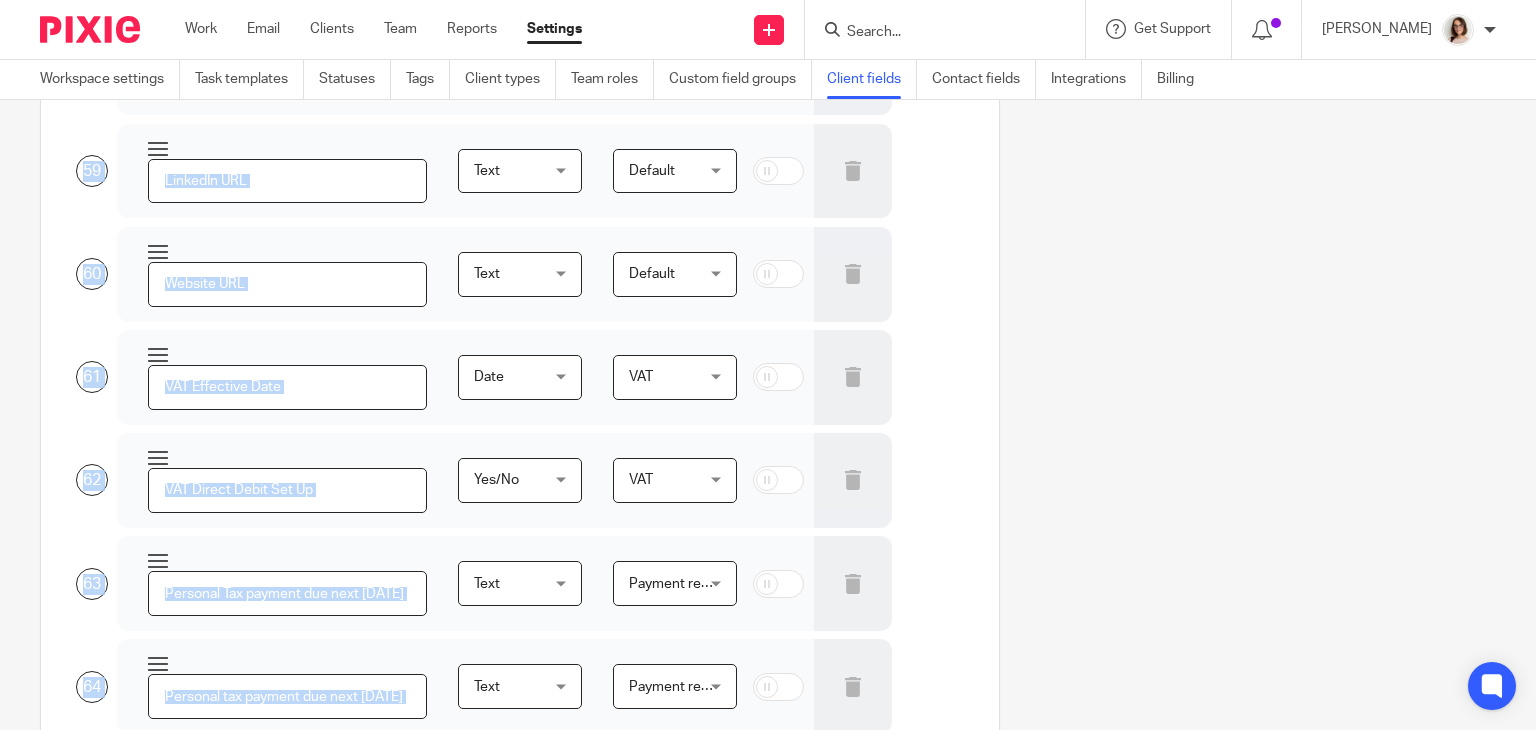 drag, startPoint x: 64, startPoint y: 181, endPoint x: 732, endPoint y: 752, distance: 878.7861 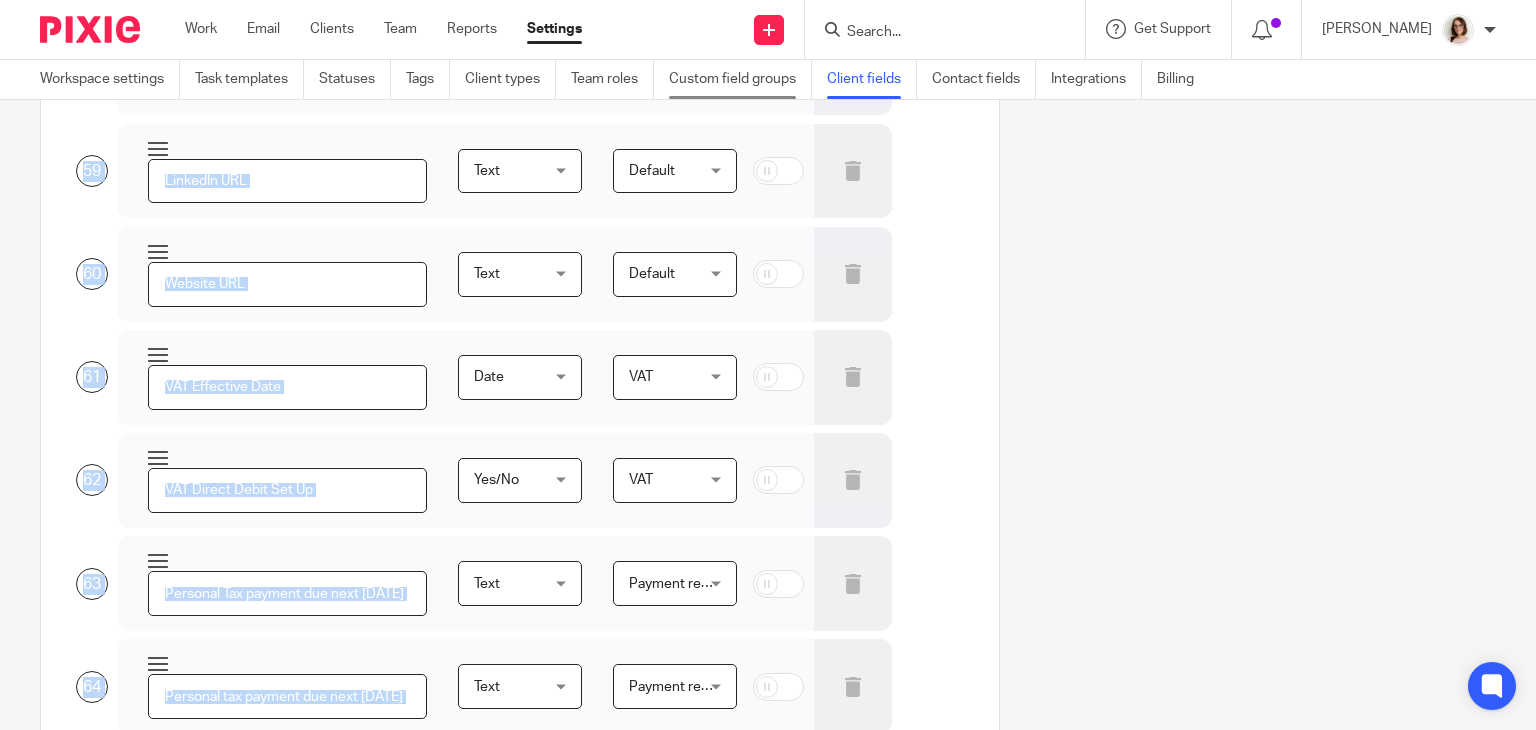click on "Custom field groups" at bounding box center (740, 79) 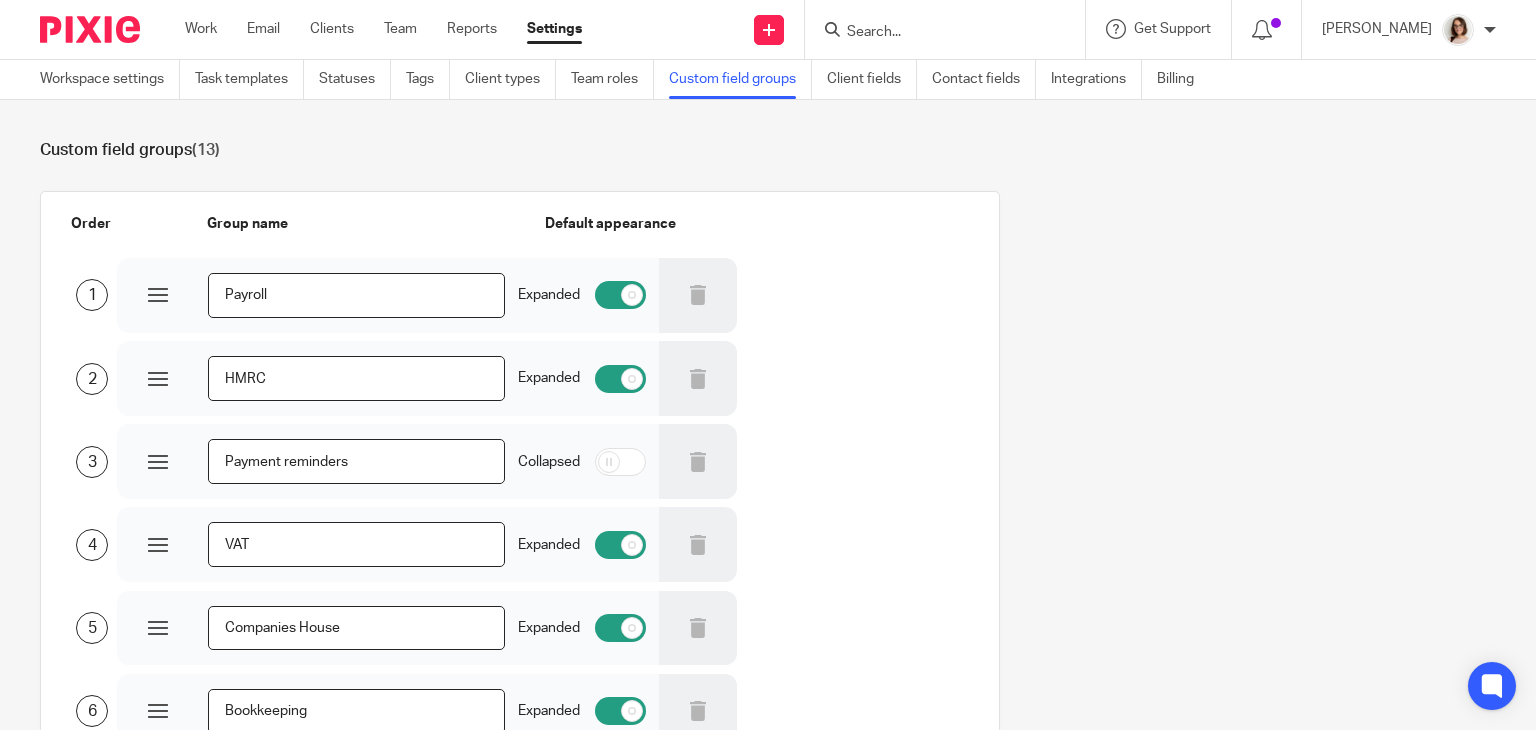 scroll, scrollTop: 0, scrollLeft: 0, axis: both 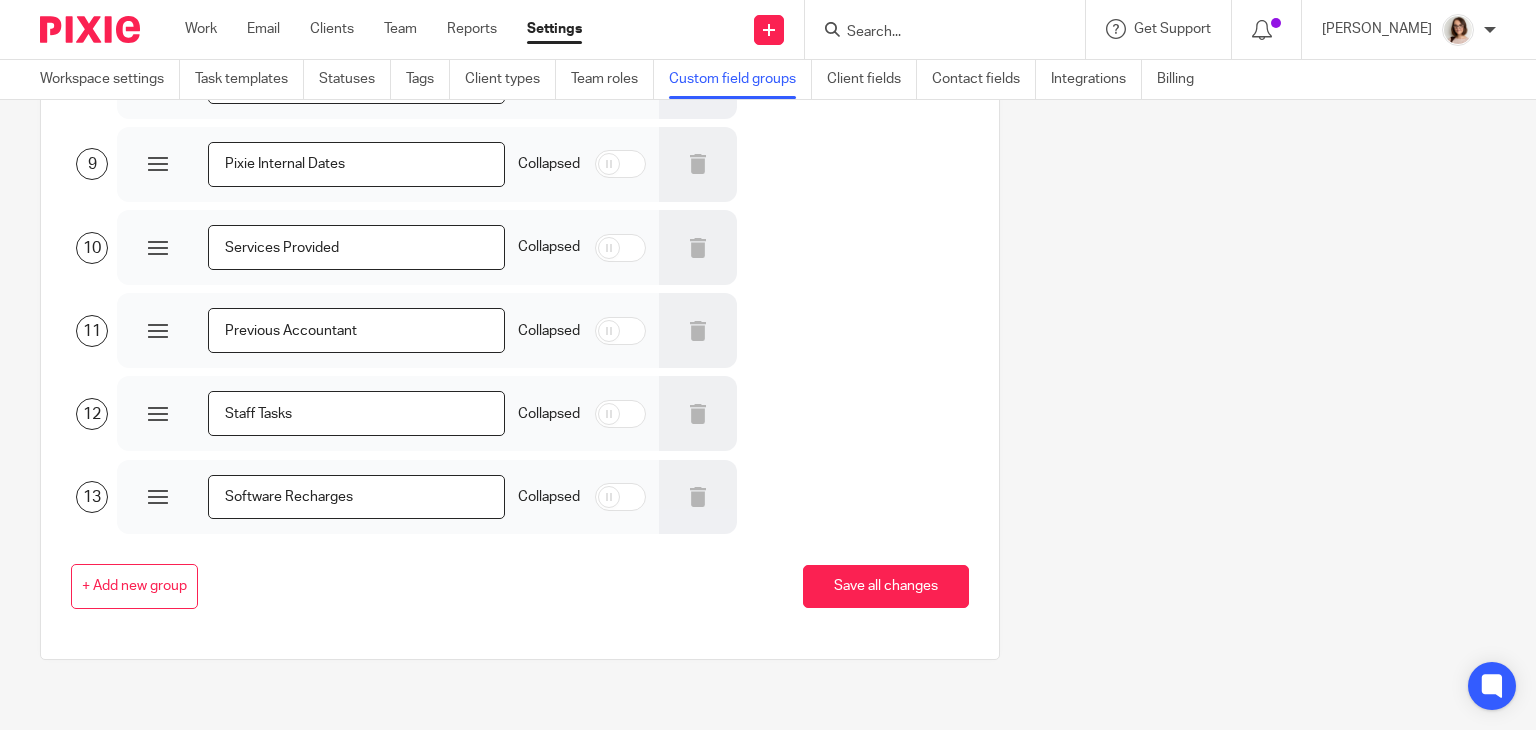 drag, startPoint x: 69, startPoint y: 251, endPoint x: 406, endPoint y: 776, distance: 623.8541 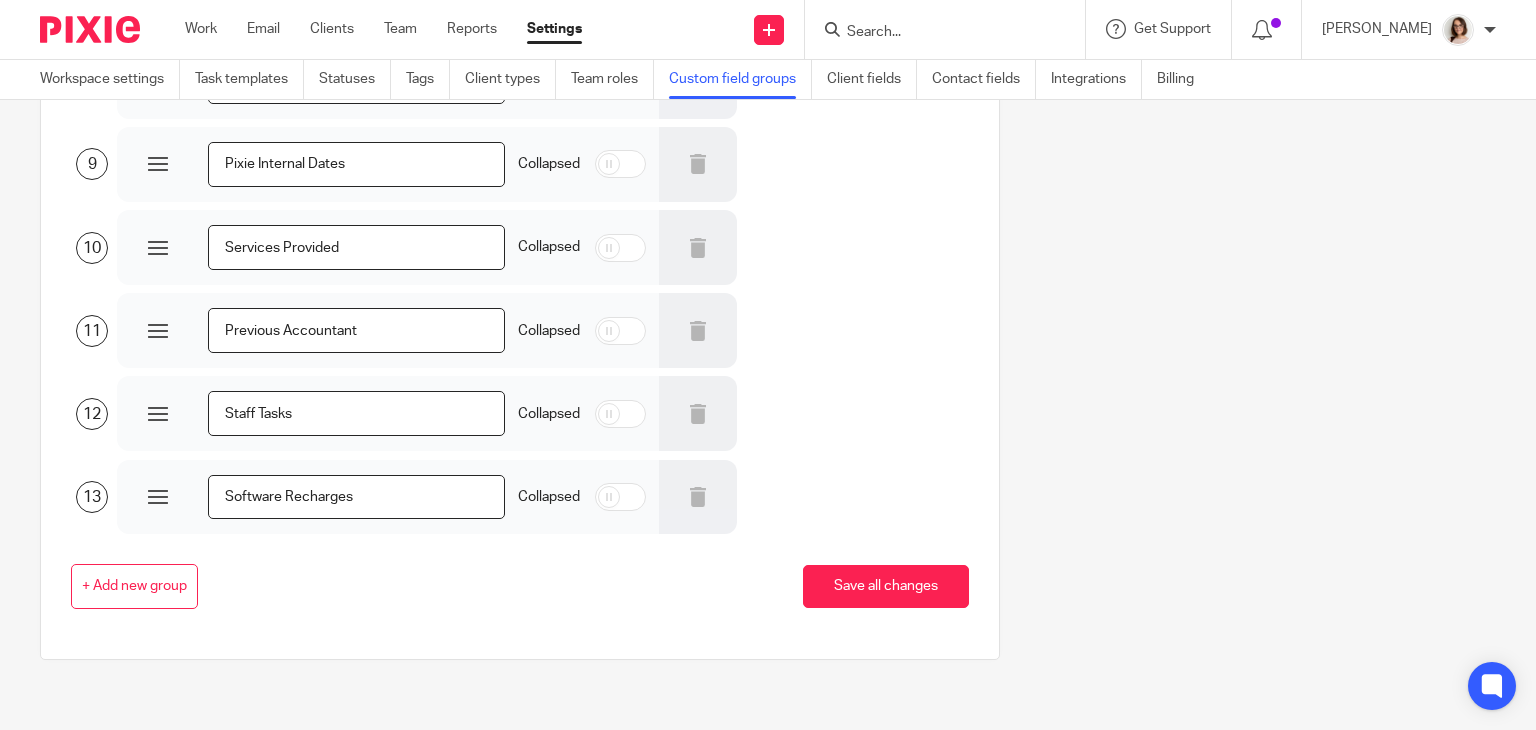 copy on "1
Expanded
2
Expanded
3
Collapsed
4
Expanded
5
Expanded
6
Expanded
7
Expanded
8
Expanded
9
Collapsed
10
Collapsed
11
Collapsed
12
Collapsed
13
Collapsed" 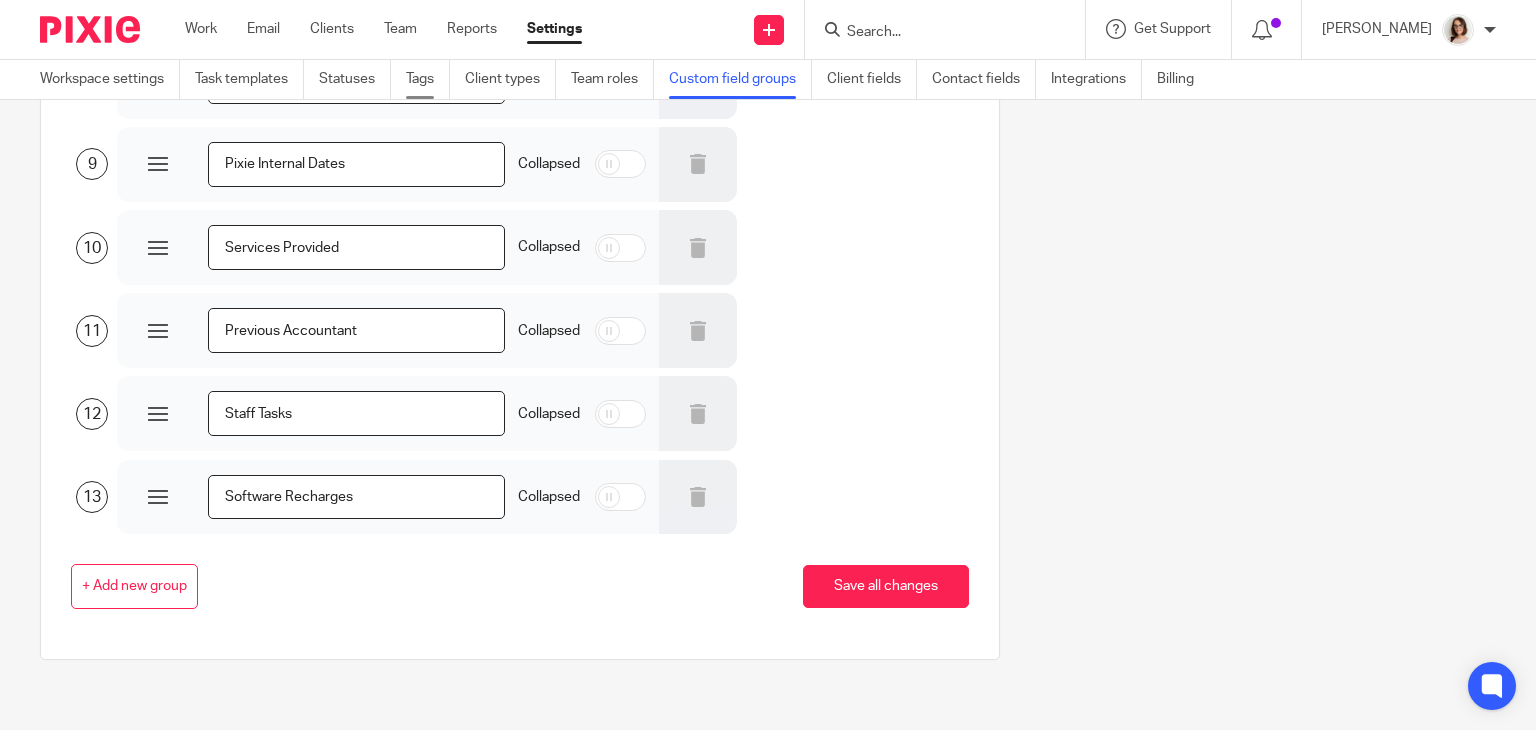 click on "Tags" at bounding box center [428, 79] 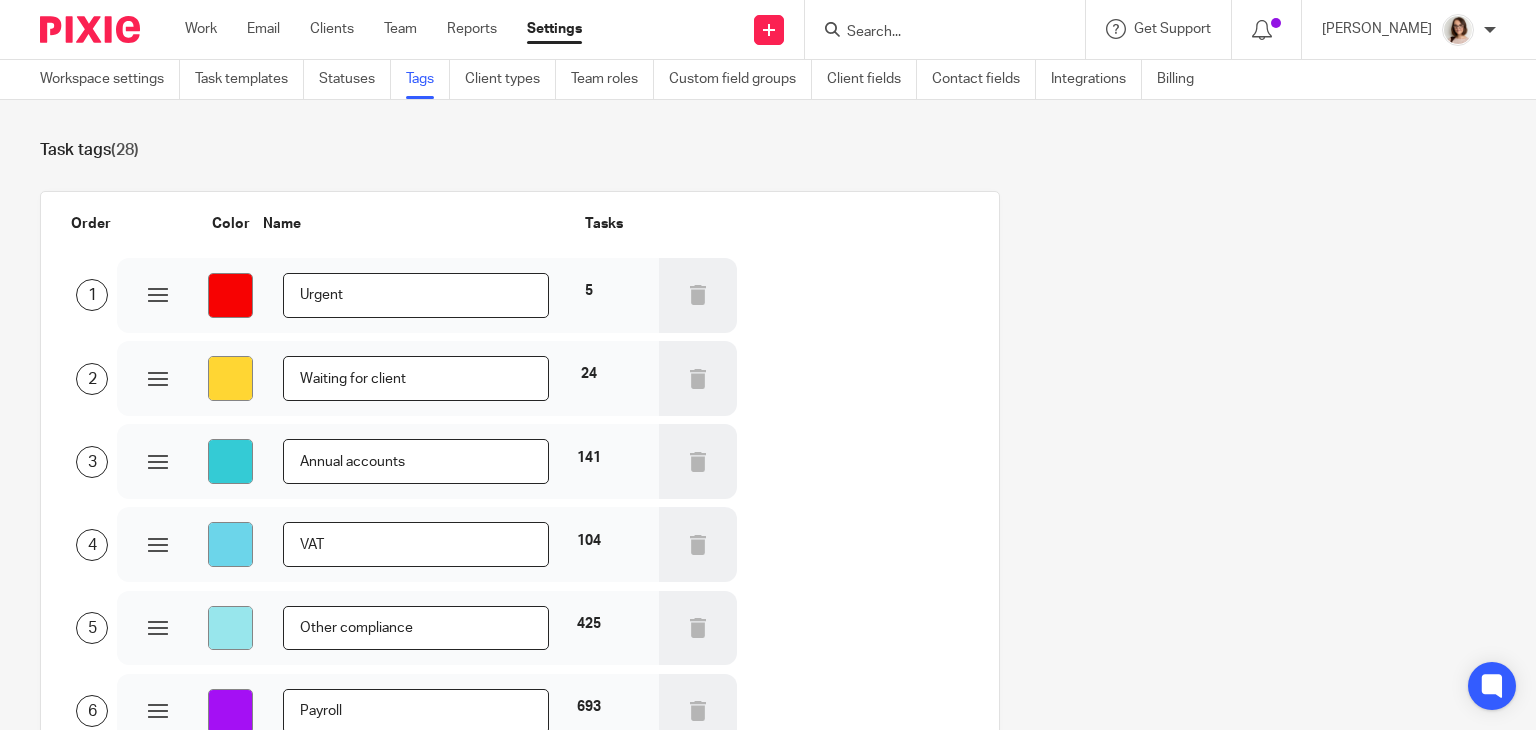 scroll, scrollTop: 0, scrollLeft: 0, axis: both 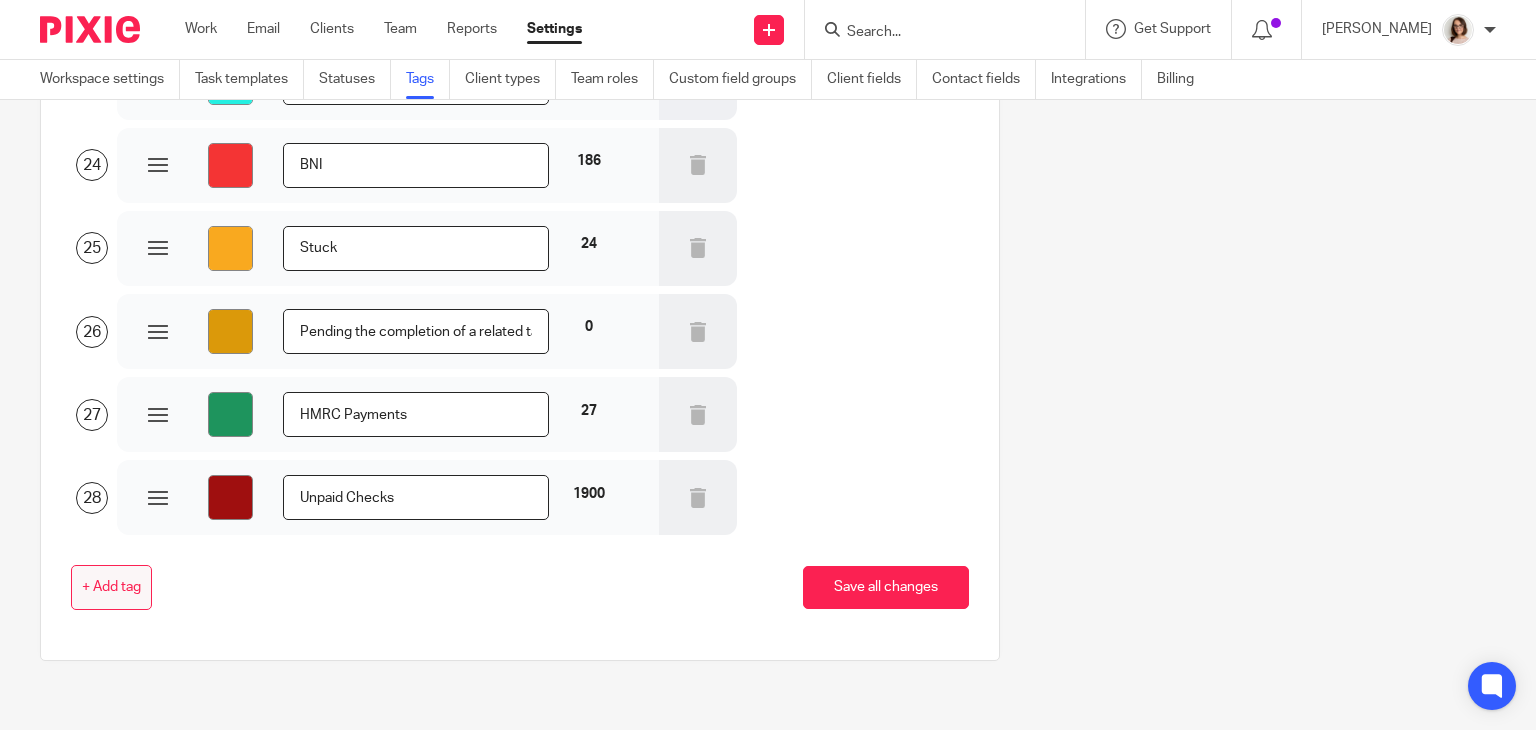 click on "+ Add tag" at bounding box center (111, 588) 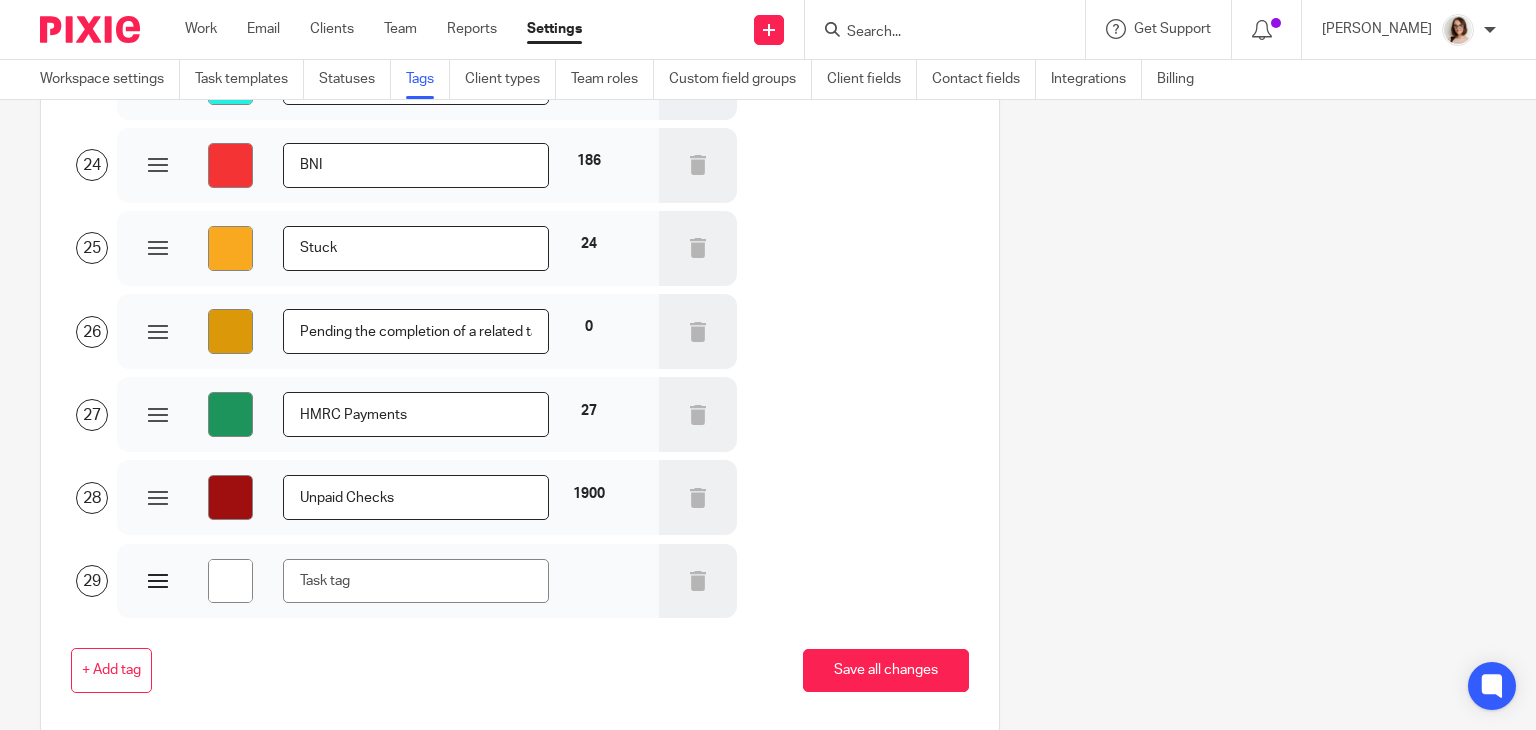 type on "#ffffff" 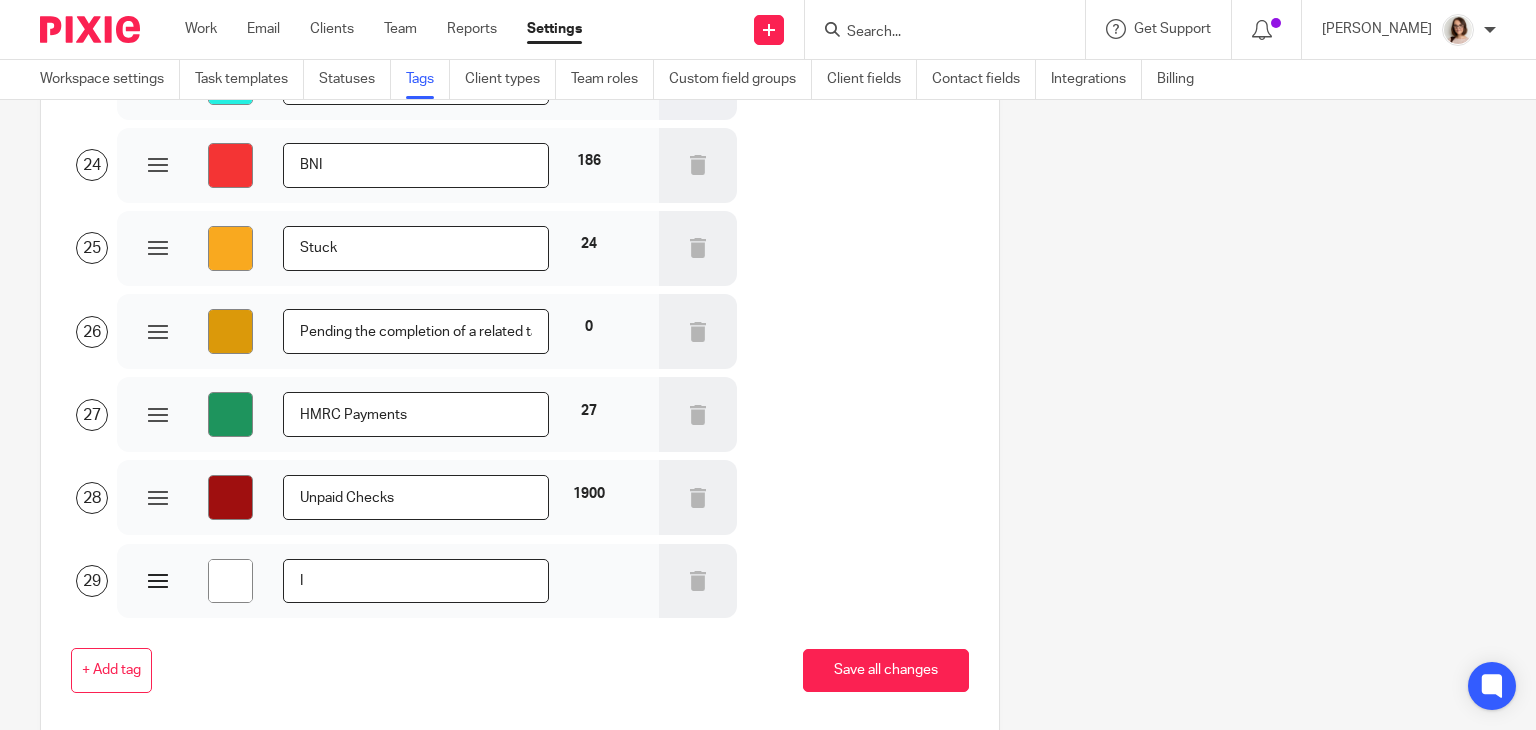 type on "#ffffff" 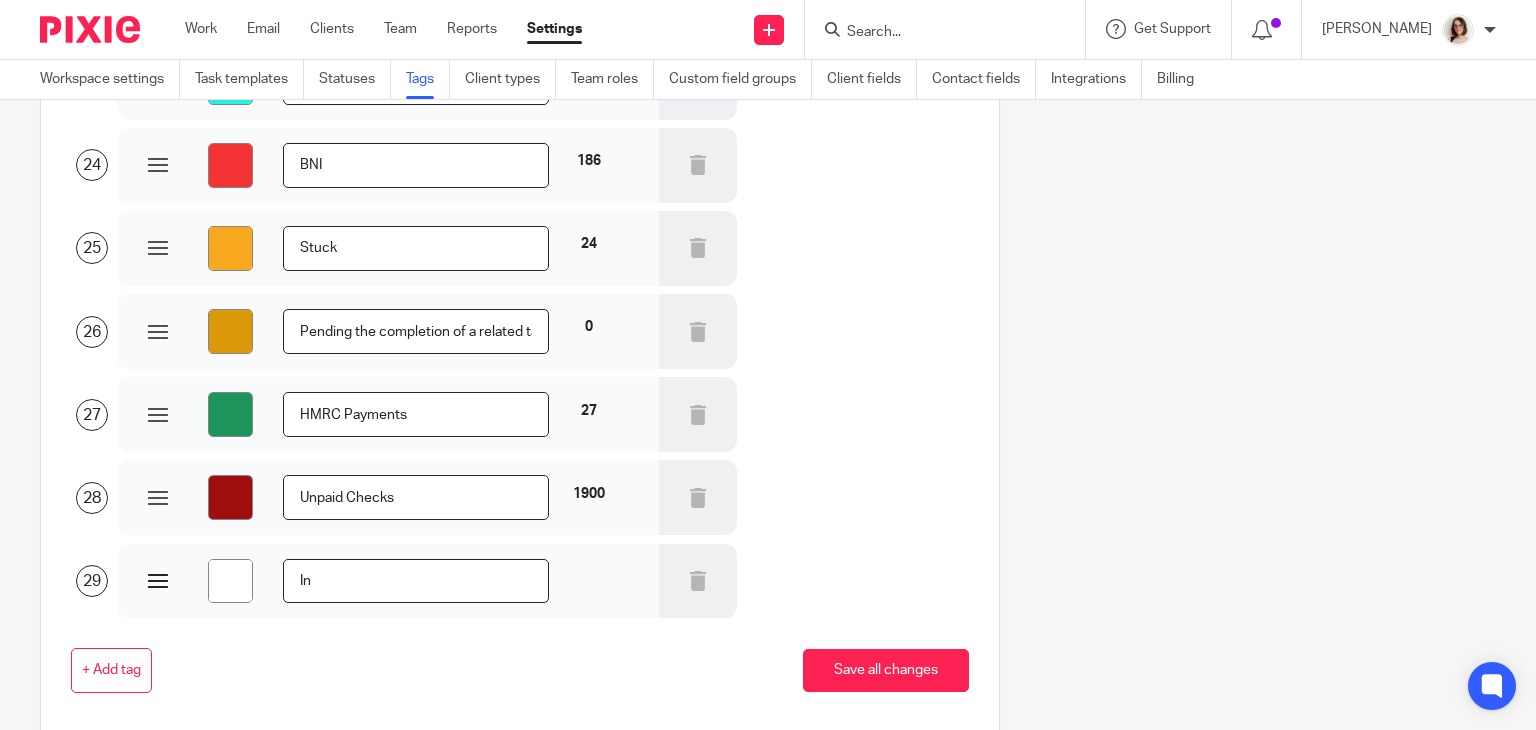 type on "#ffffff" 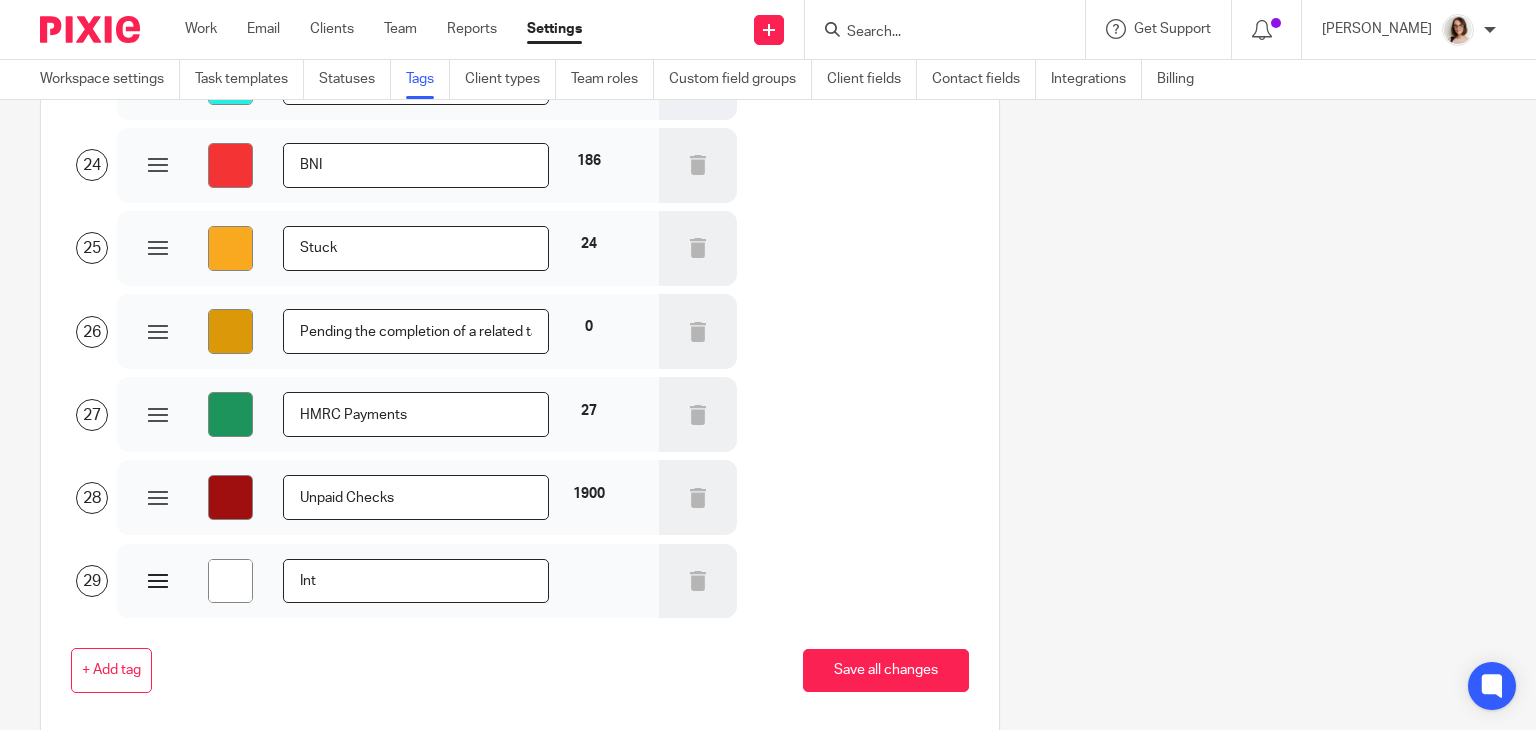type on "#ffffff" 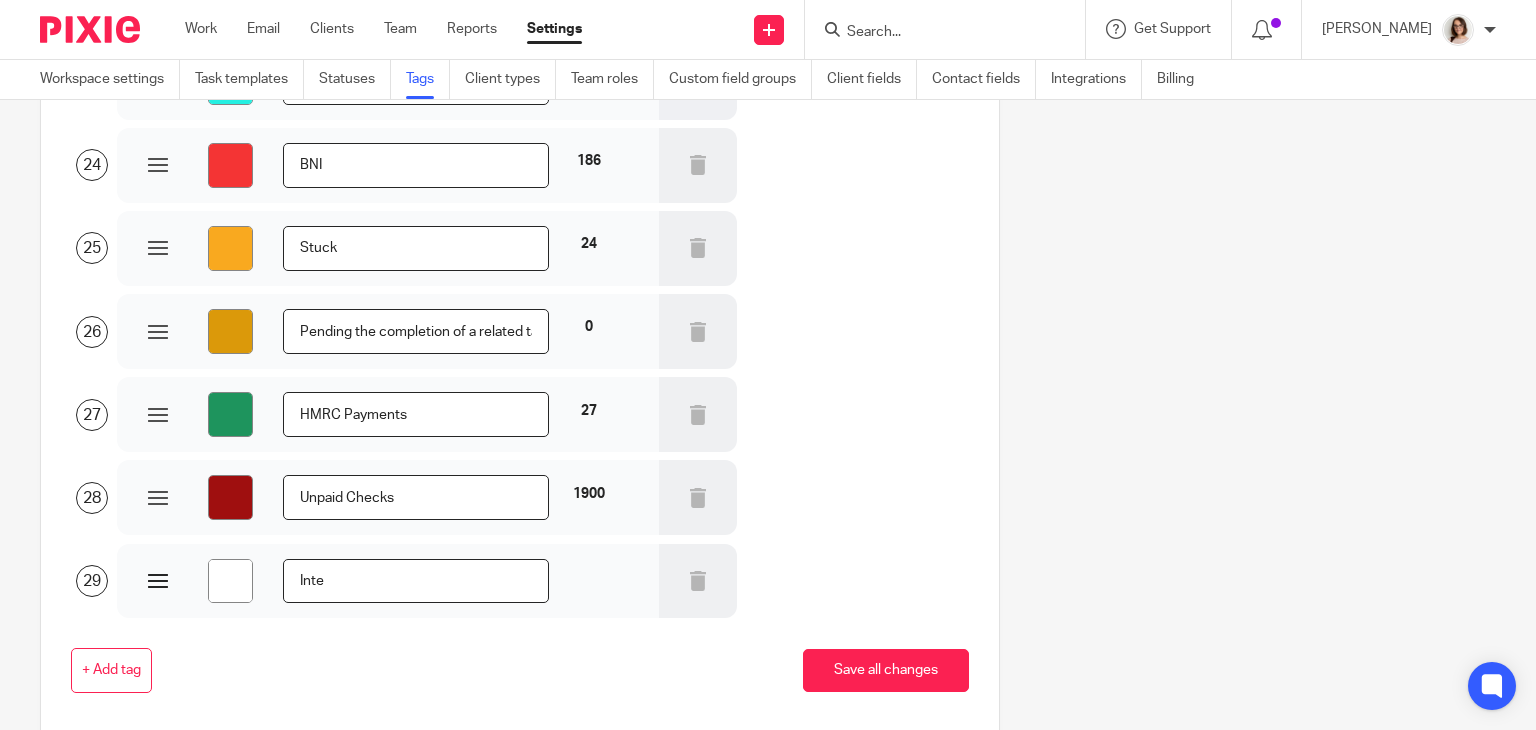 type on "#ffffff" 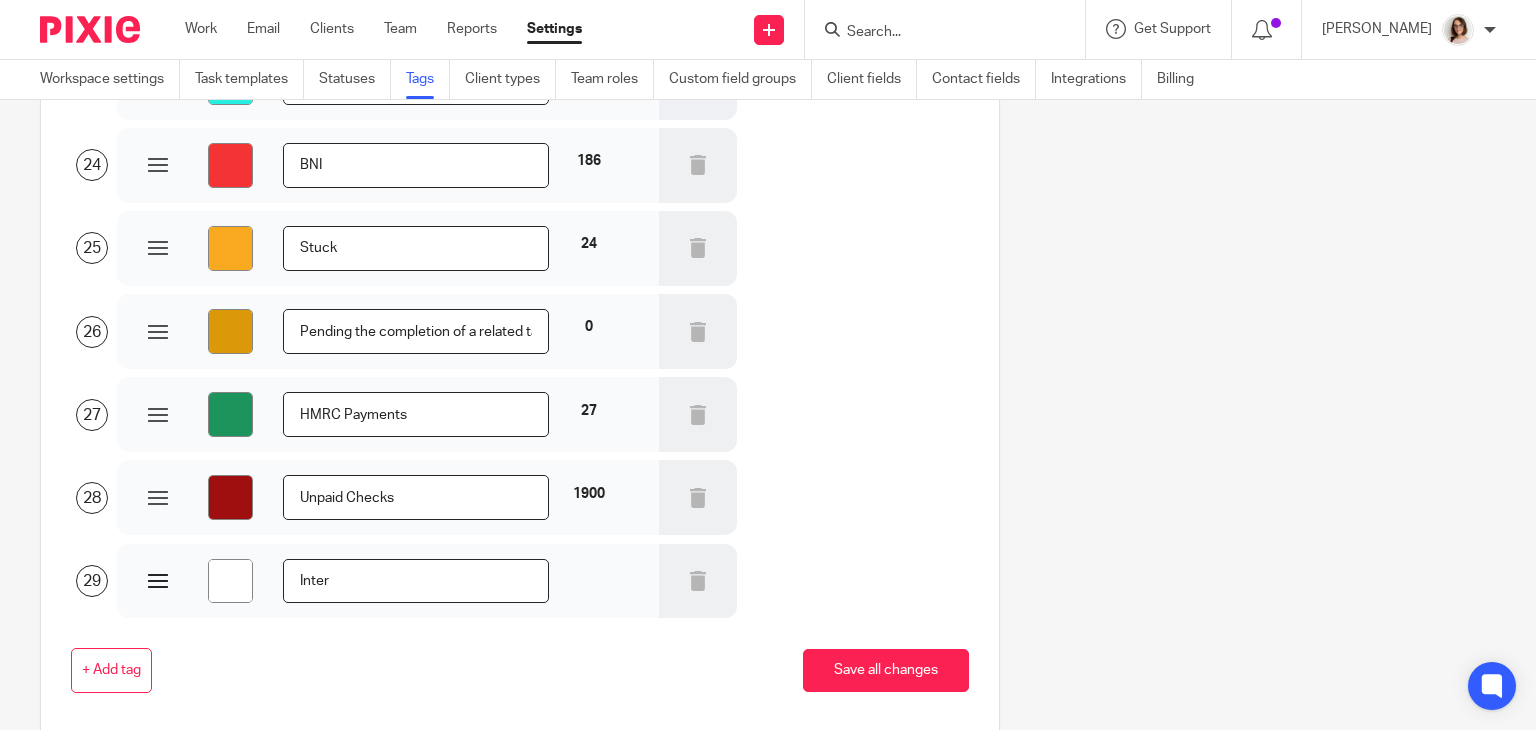 type on "#ffffff" 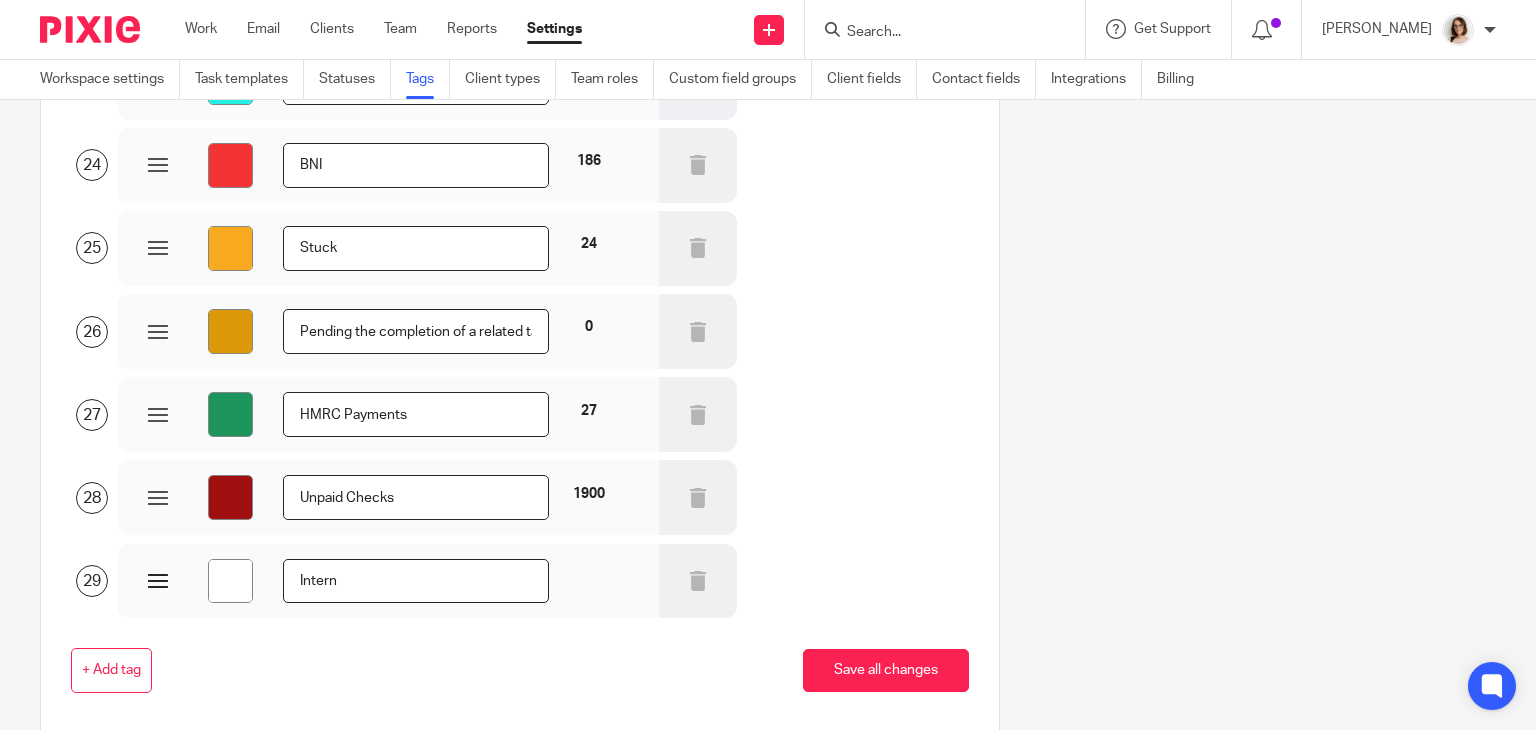 type on "#ffffff" 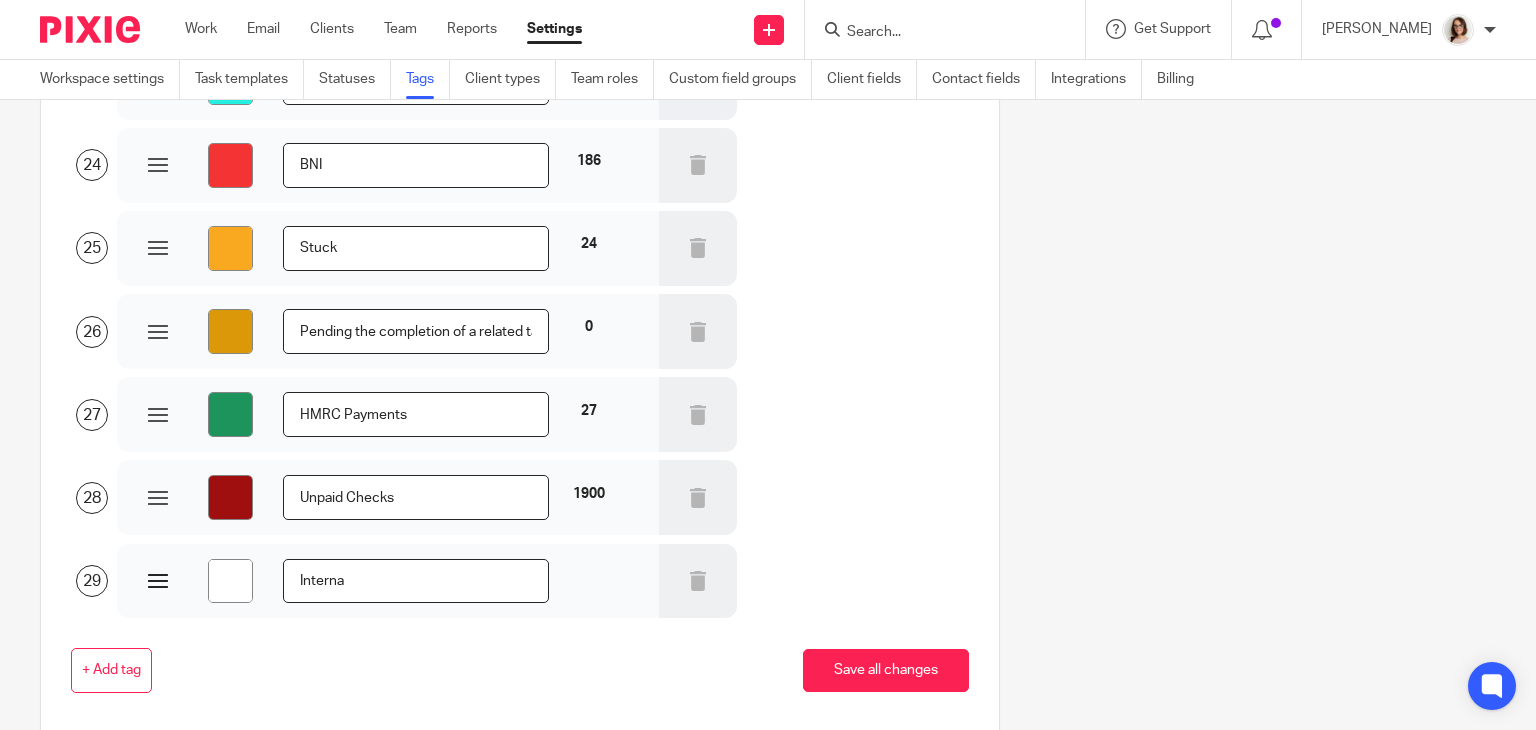 type on "#ffffff" 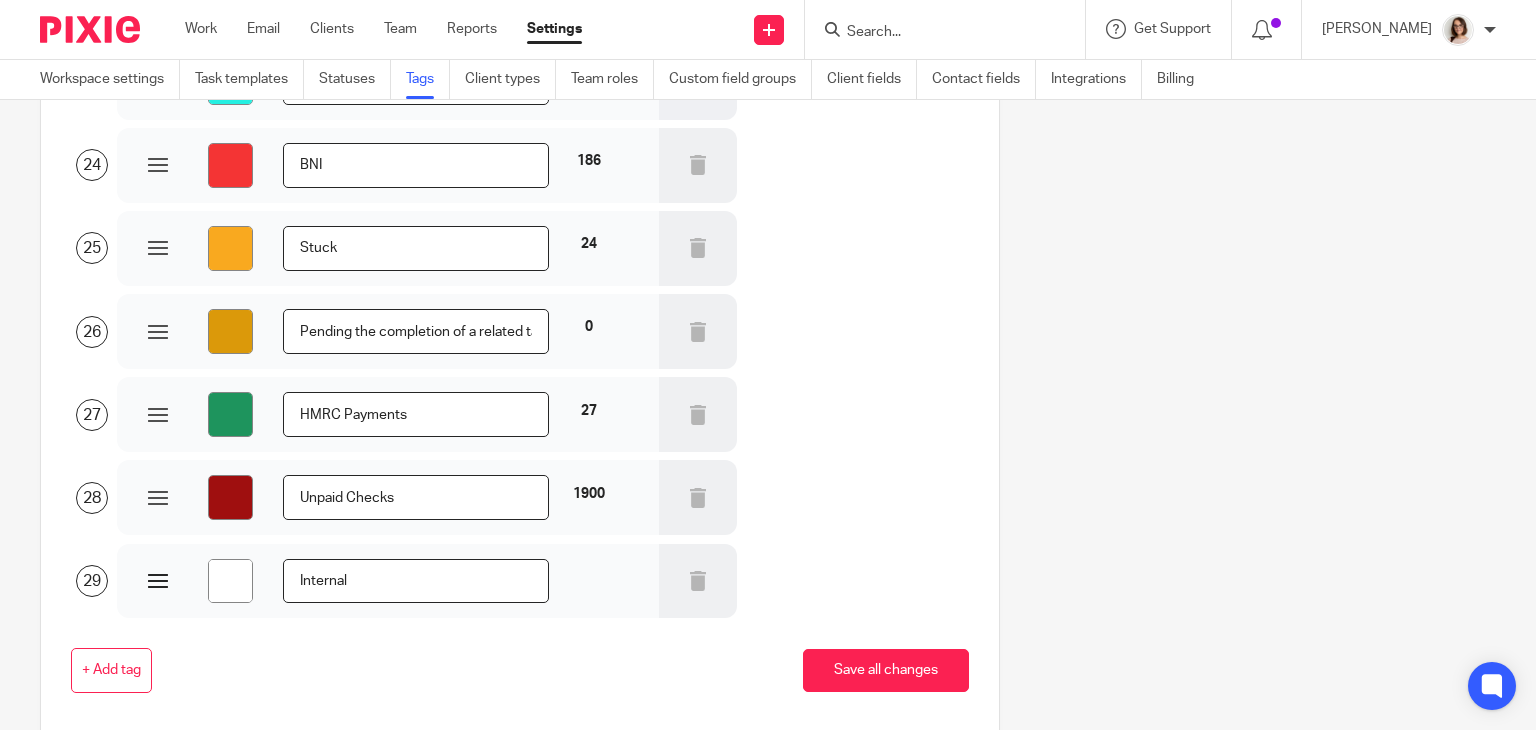 type on "#ffffff" 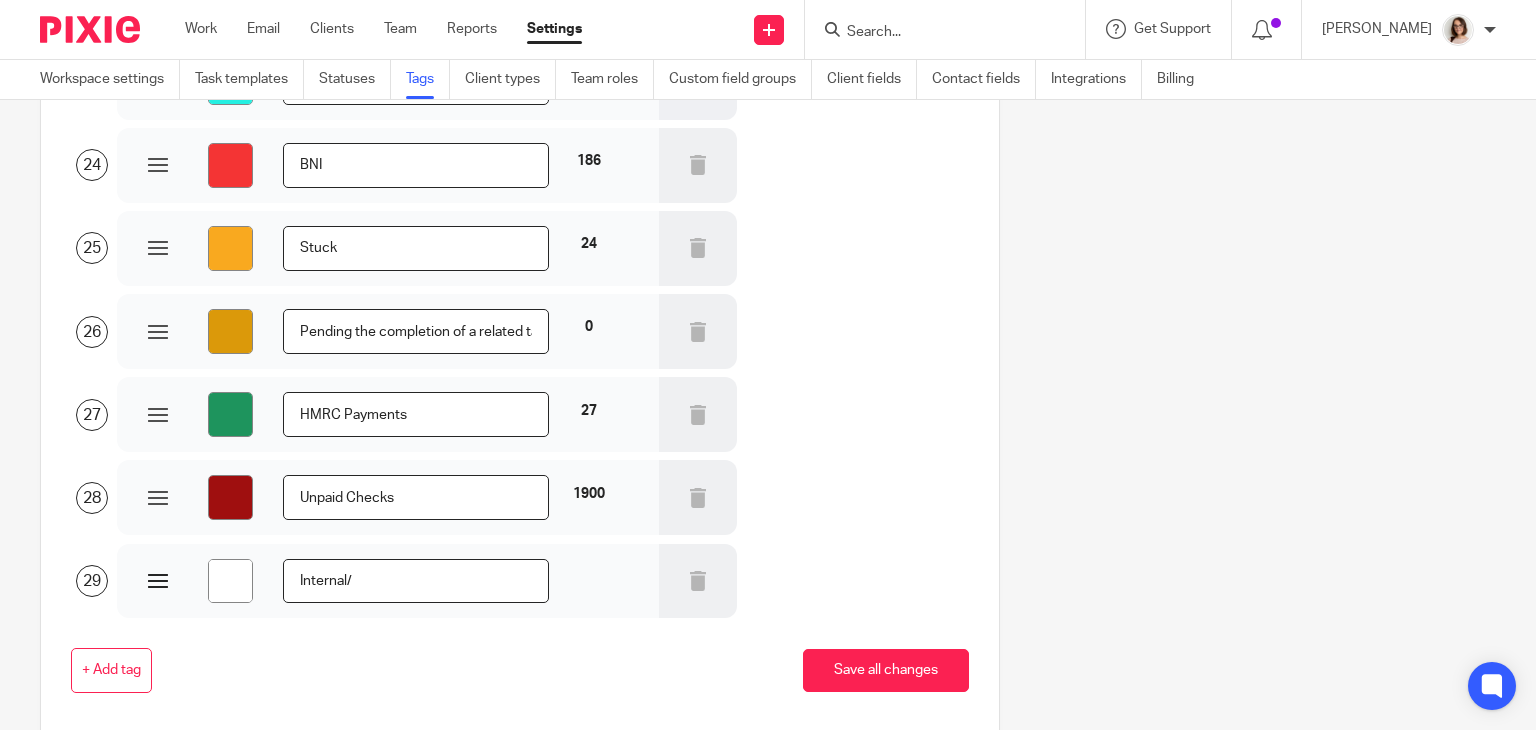 type on "#ffffff" 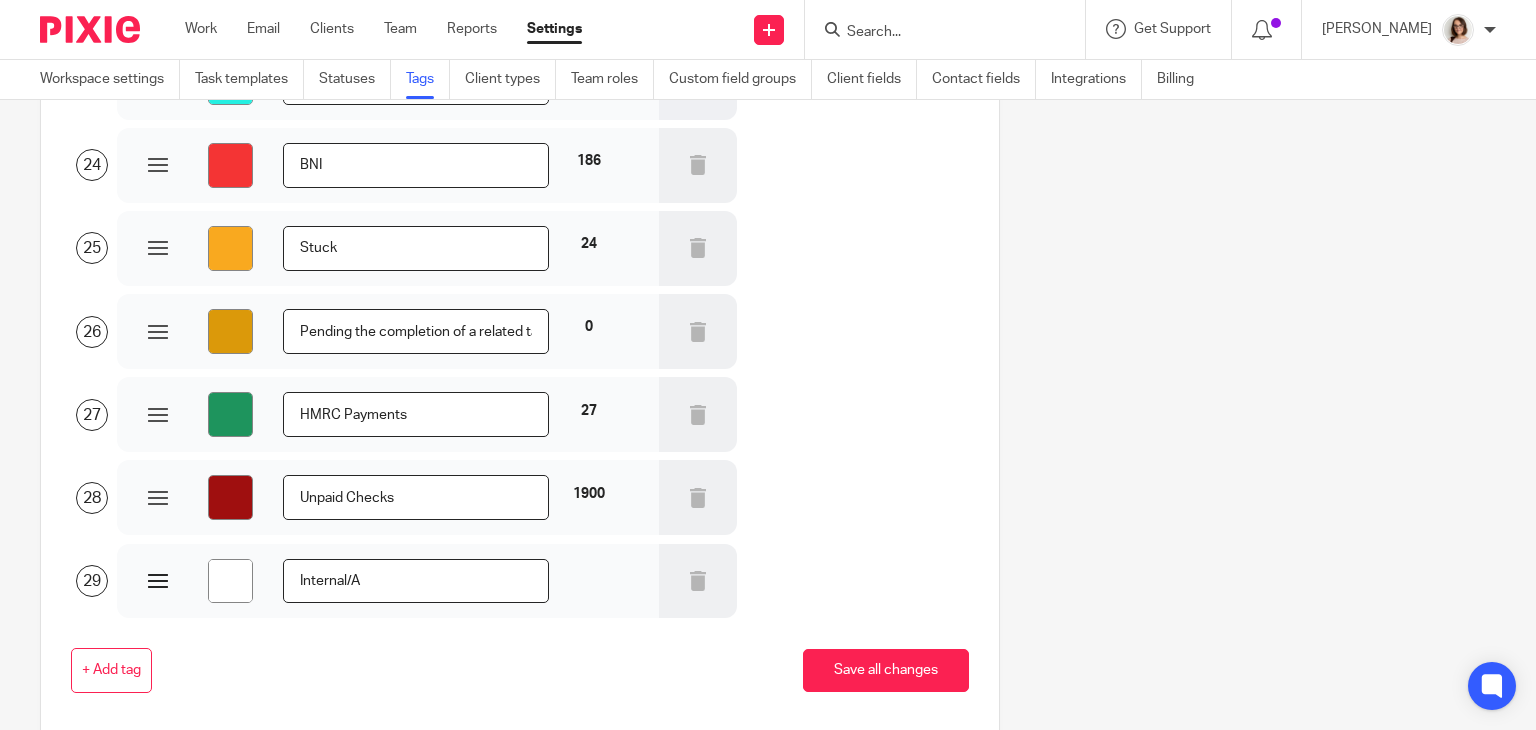 type on "#ffffff" 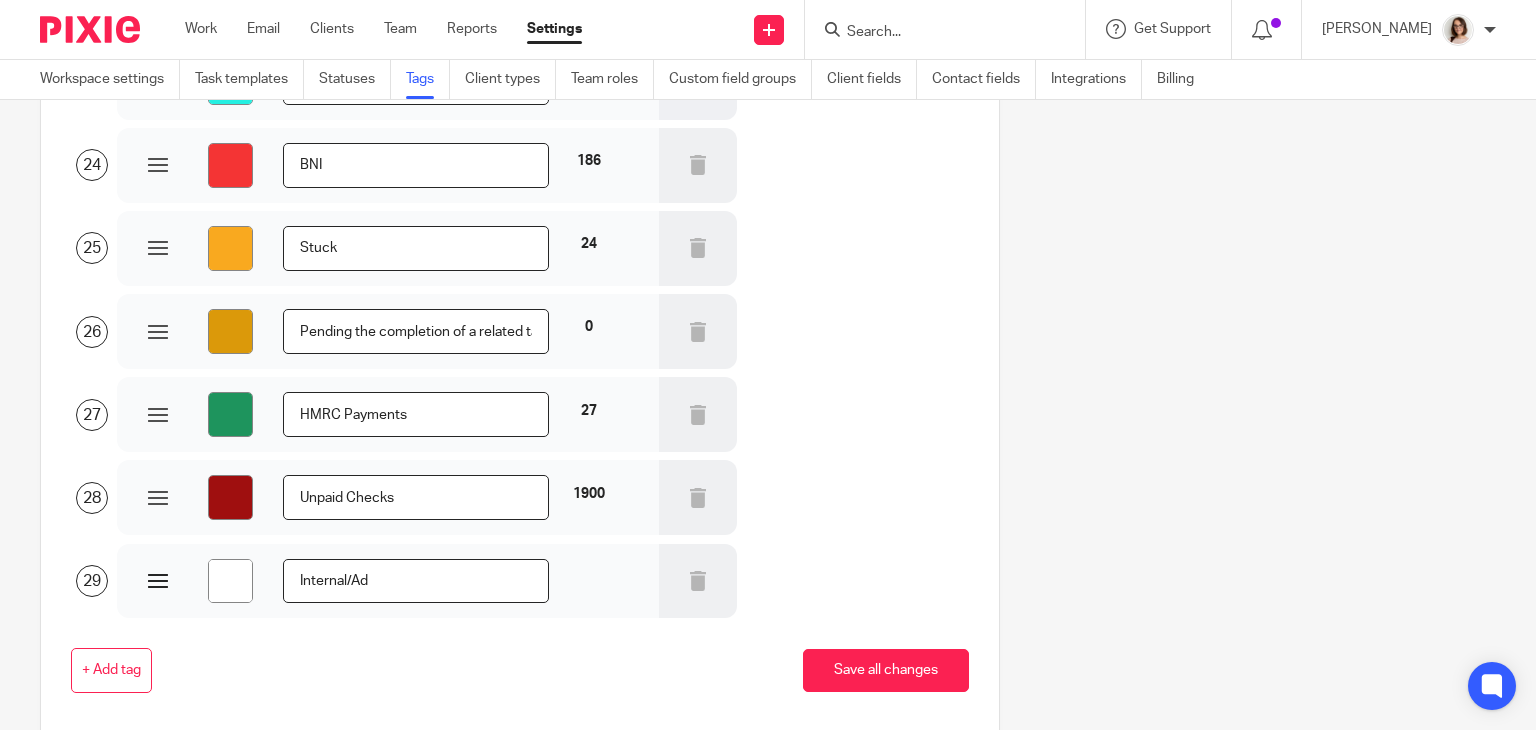 type on "#ffffff" 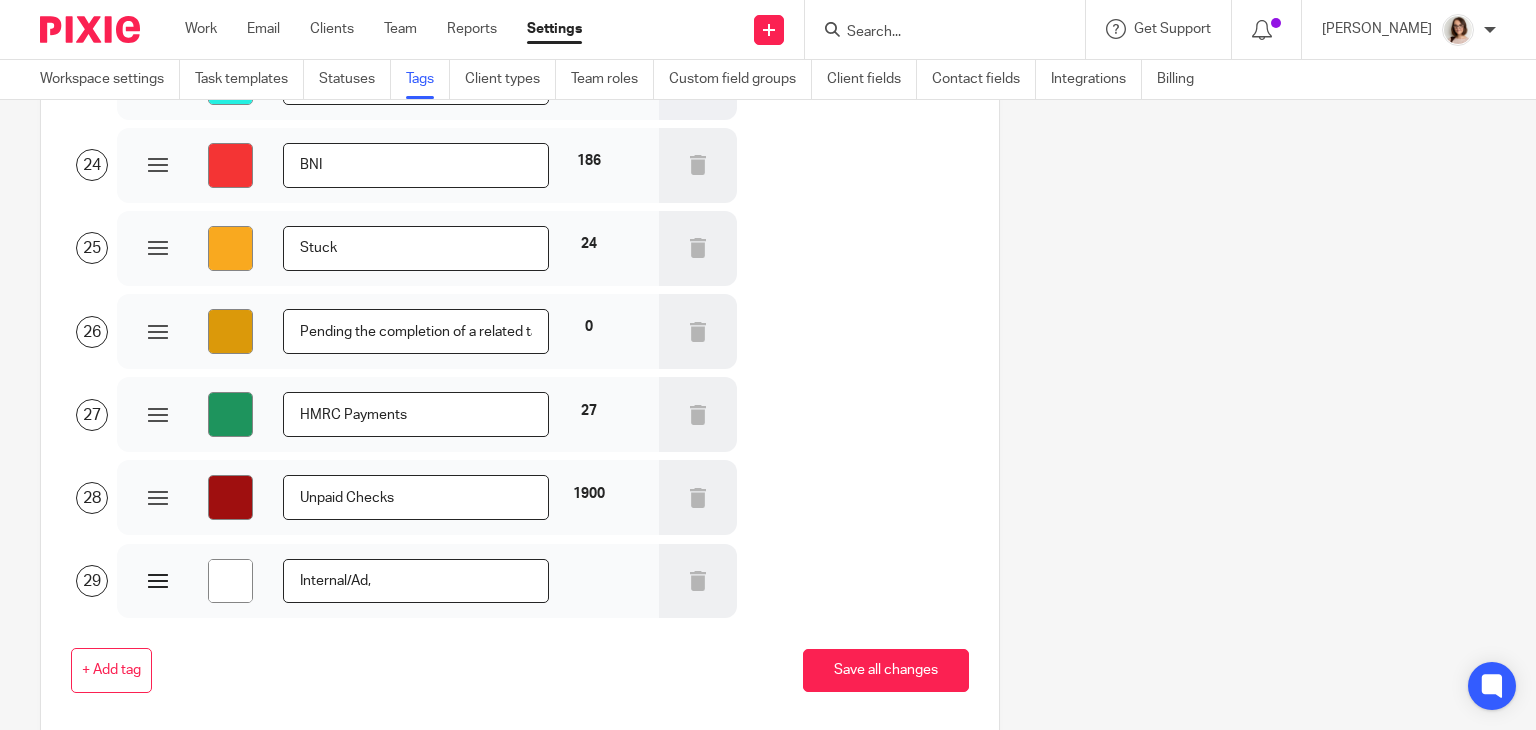 type on "#ffffff" 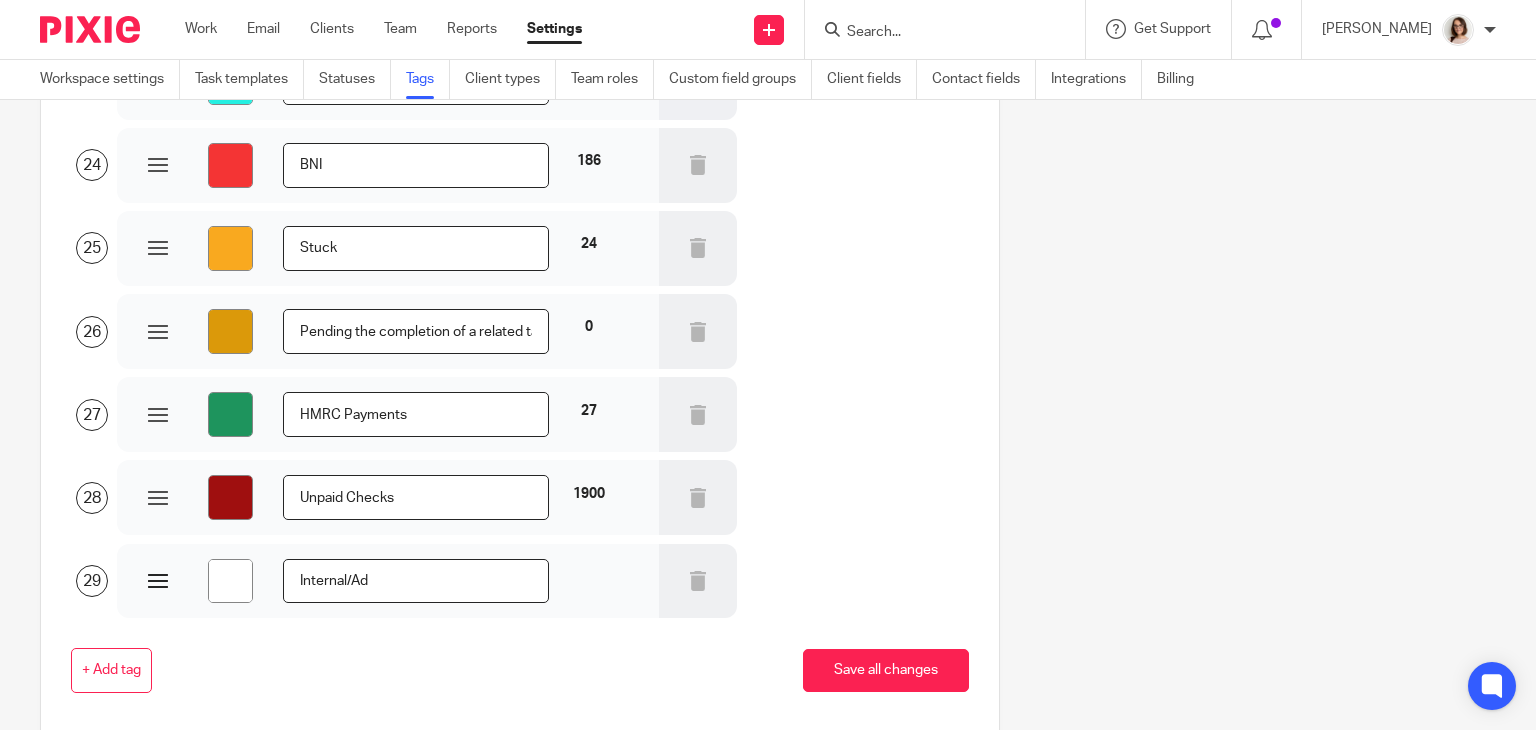 type on "#ffffff" 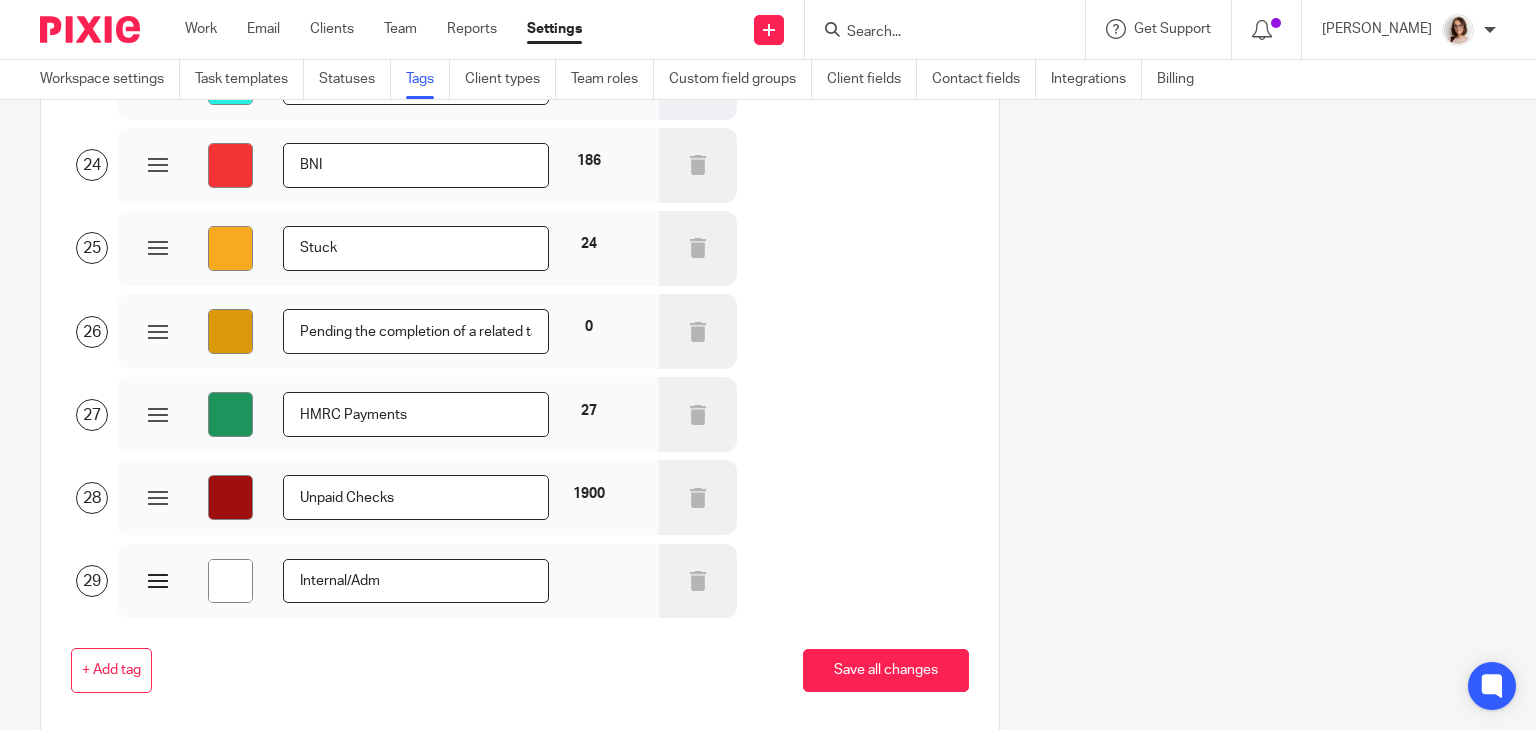 type on "#ffffff" 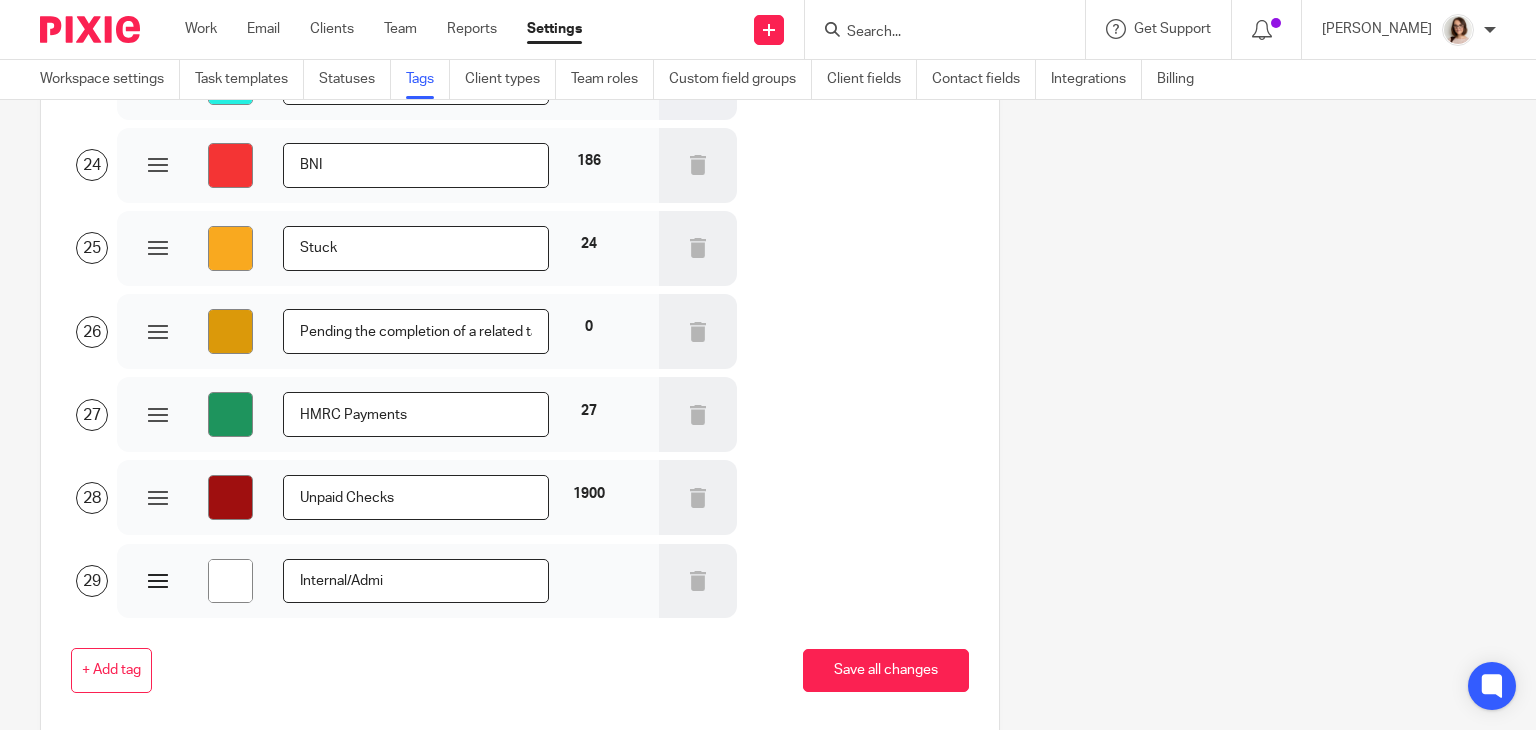 type on "#ffffff" 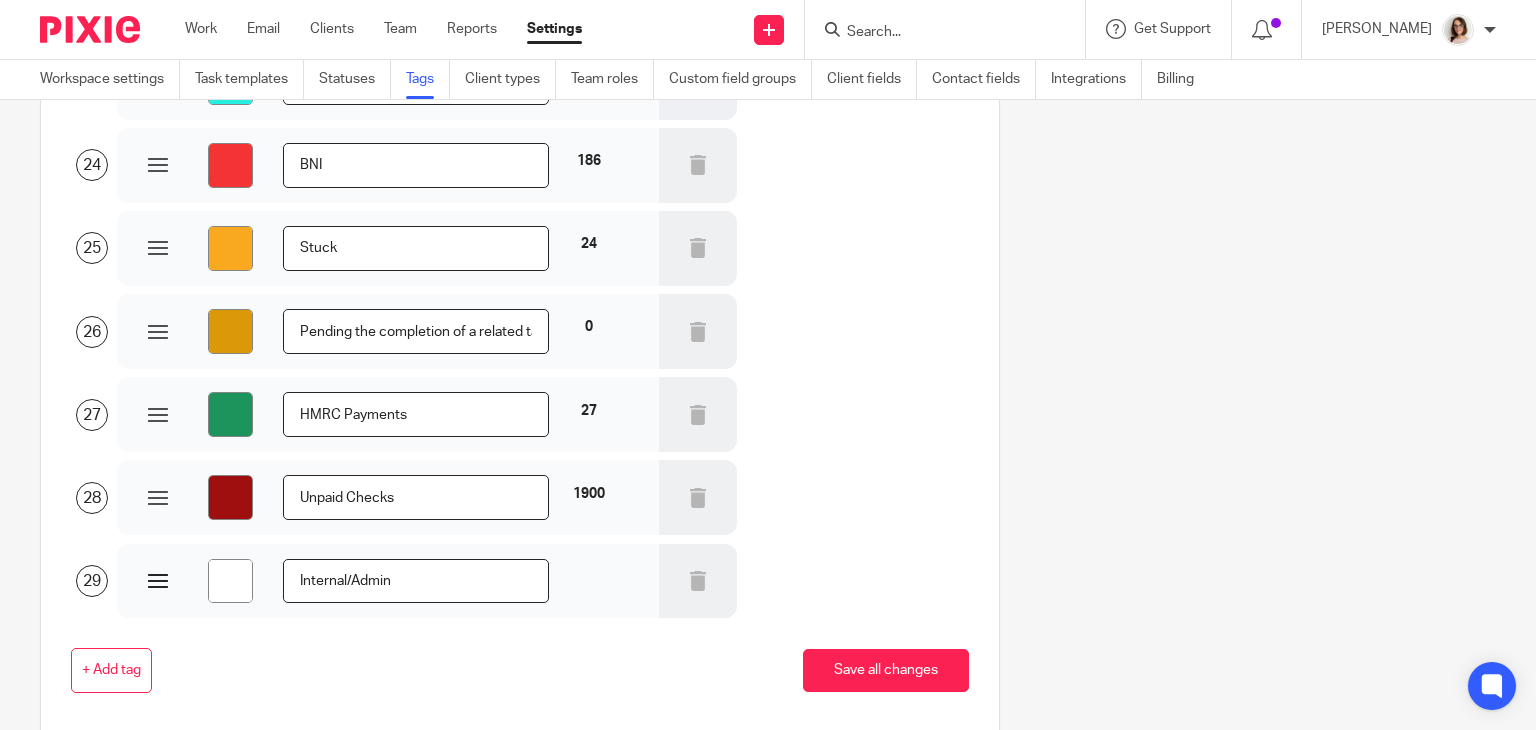 type on "Internal/Admin" 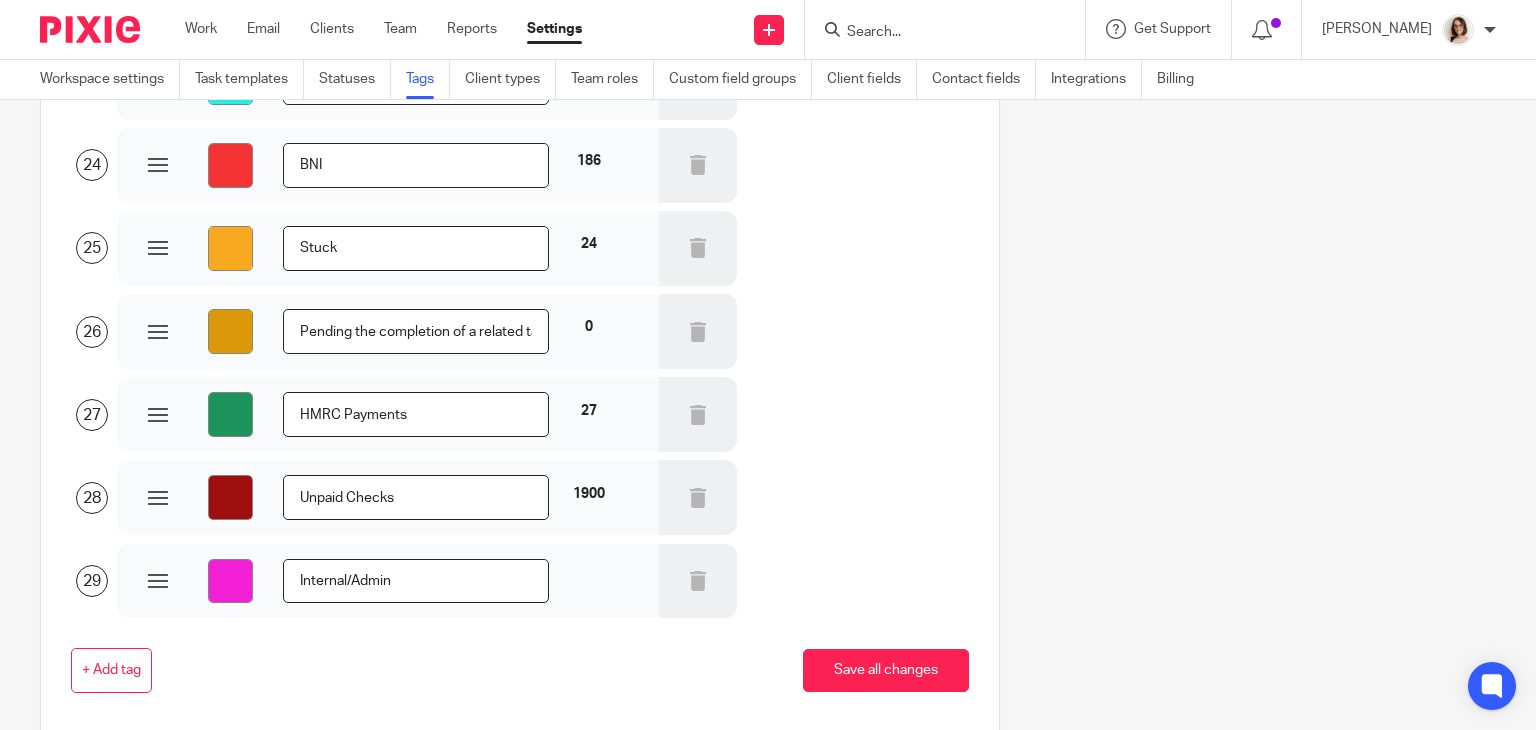type on "#f320d7" 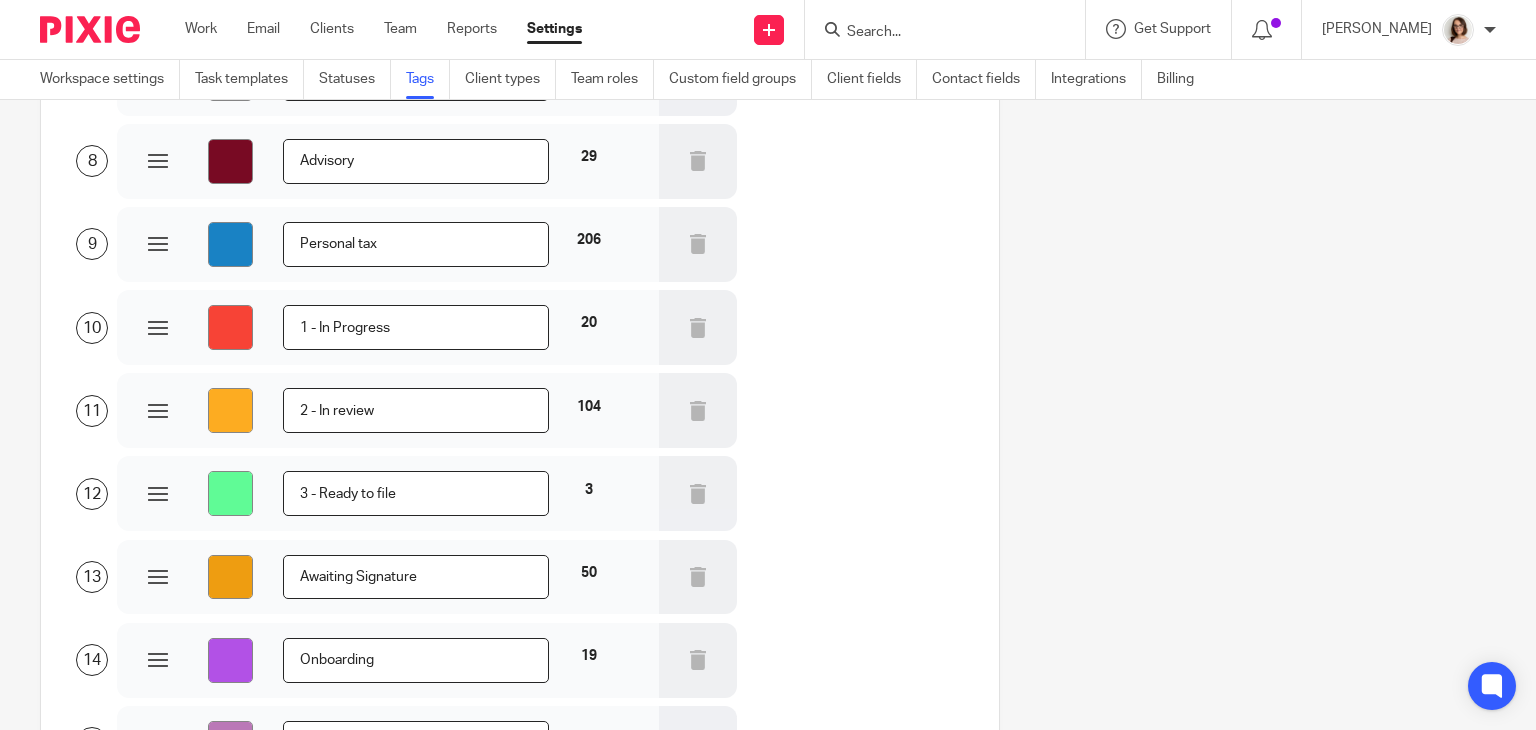 scroll, scrollTop: 0, scrollLeft: 0, axis: both 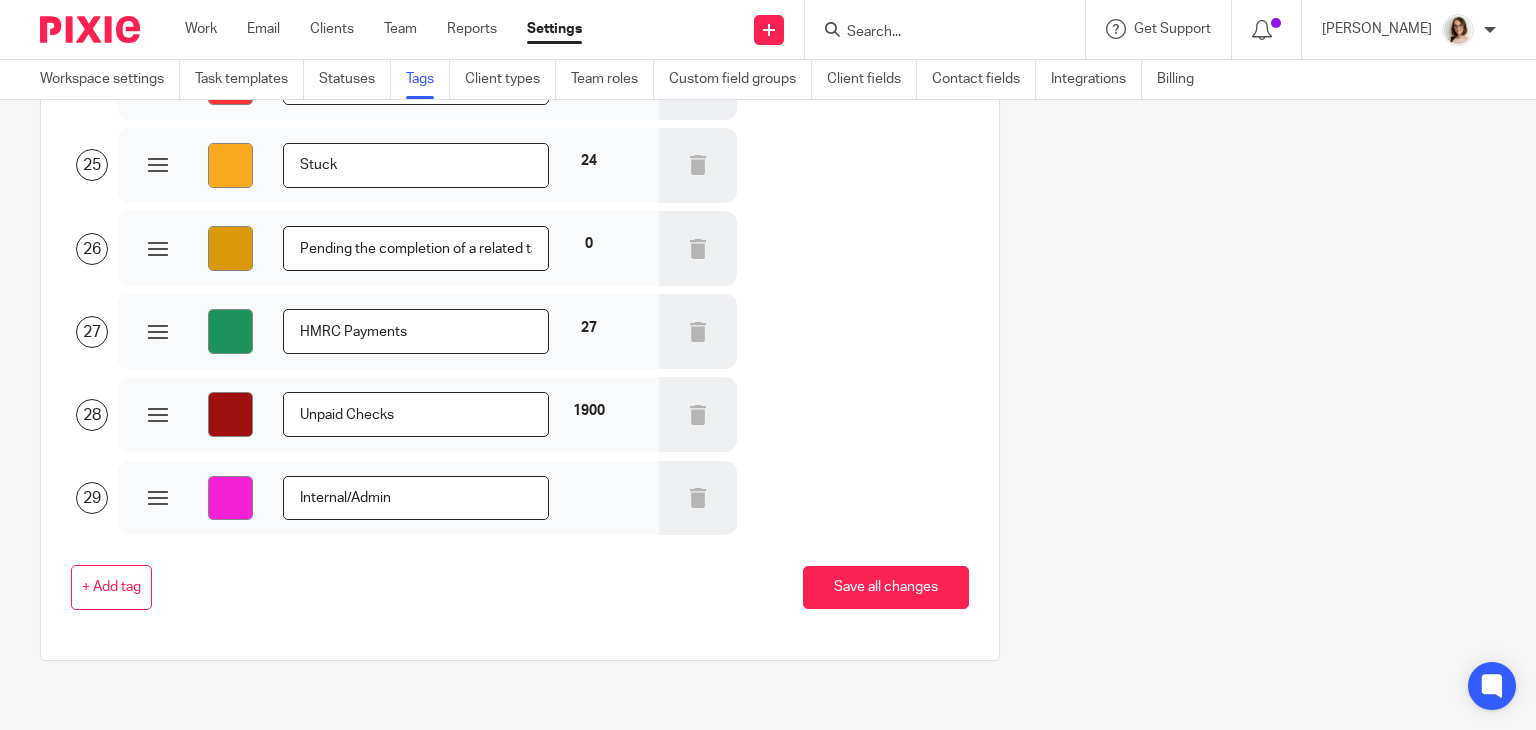 drag, startPoint x: 84, startPoint y: 257, endPoint x: 479, endPoint y: 776, distance: 652.21625 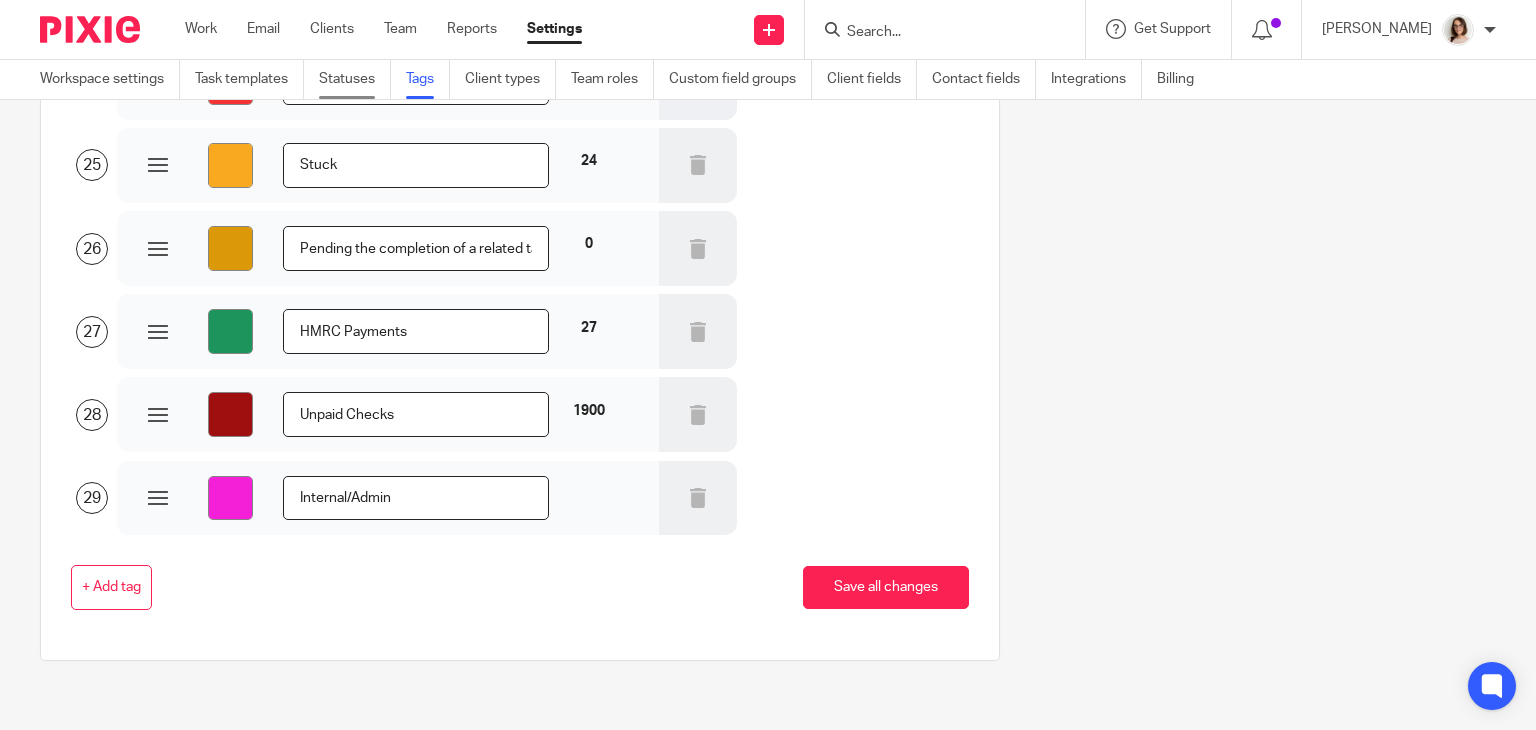 click on "Statuses" at bounding box center (355, 79) 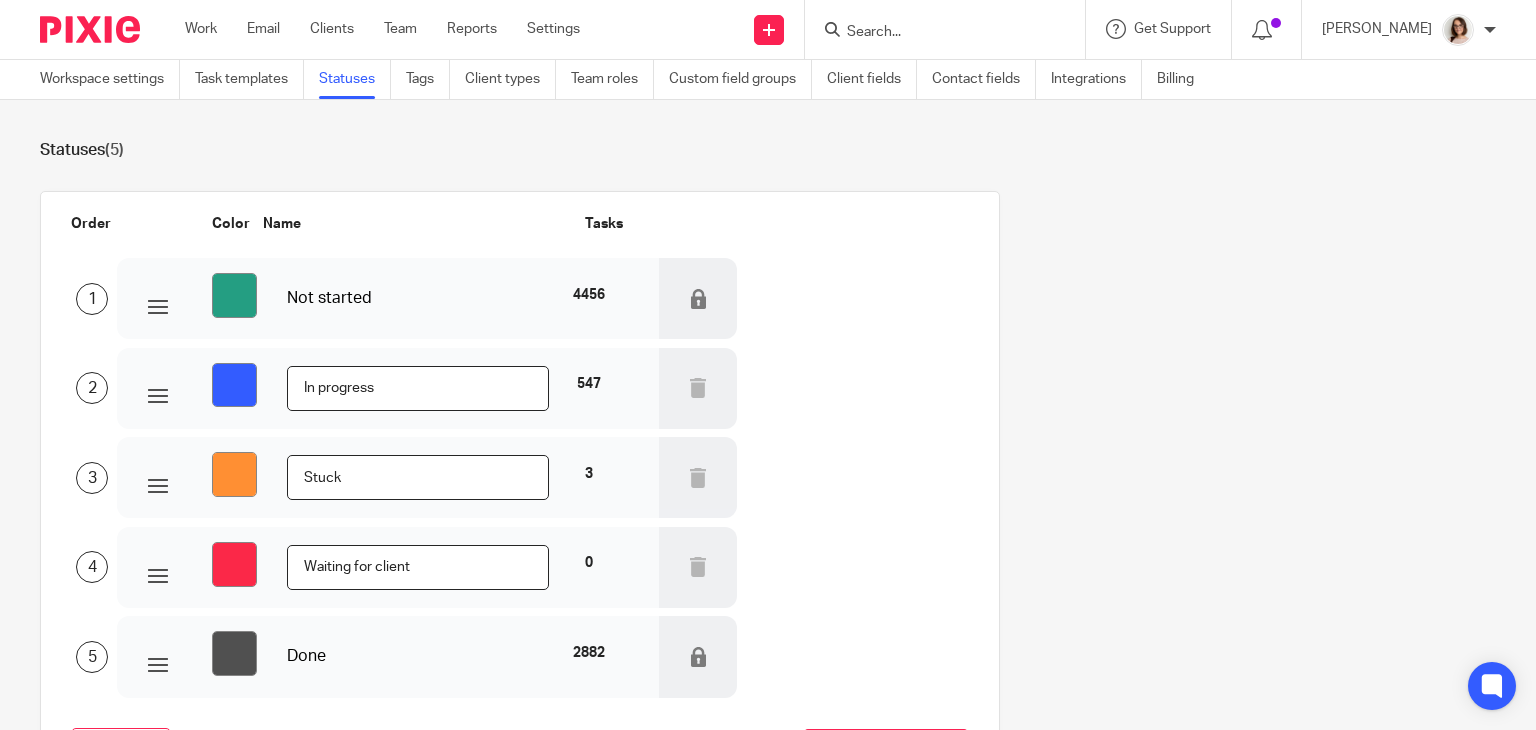 scroll, scrollTop: 0, scrollLeft: 0, axis: both 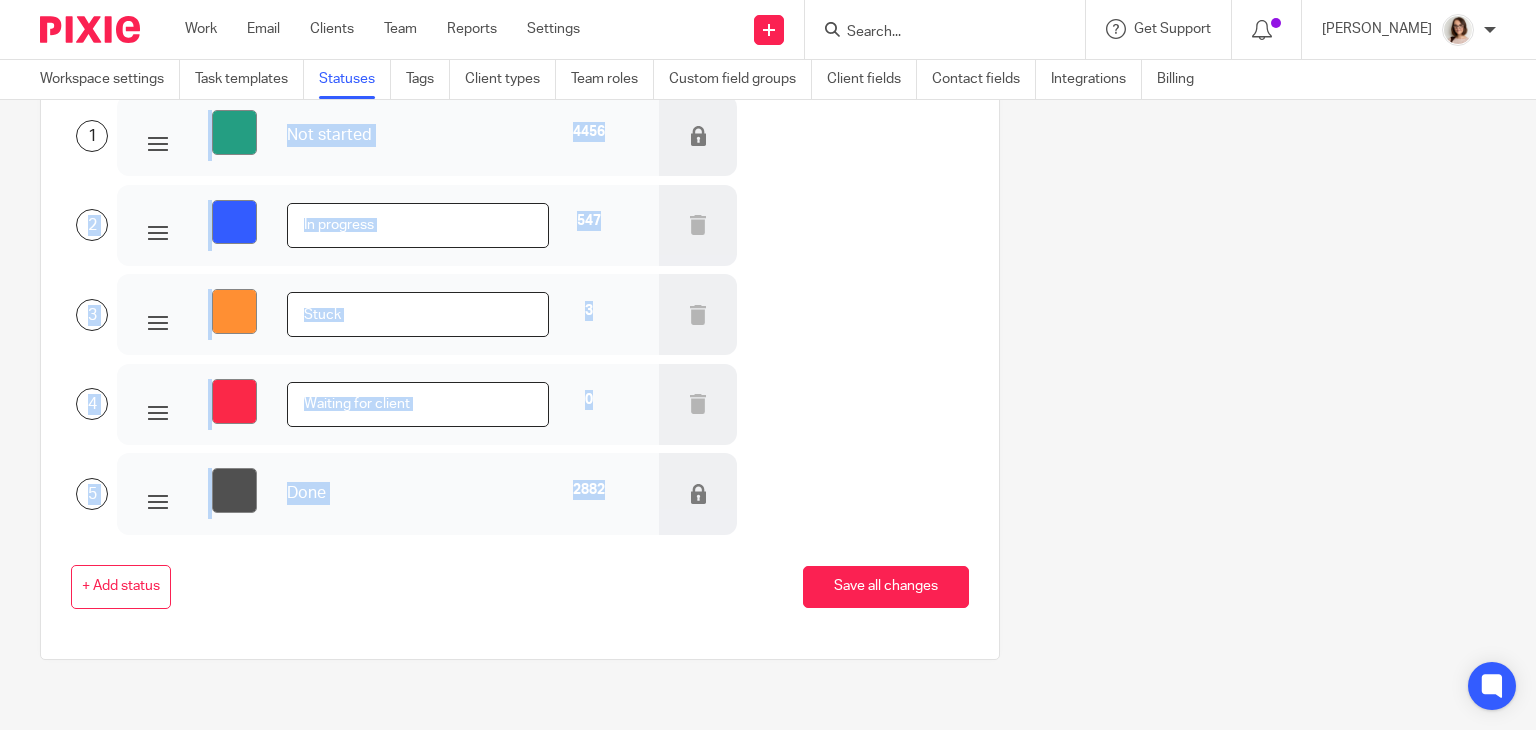 drag, startPoint x: 157, startPoint y: 254, endPoint x: 441, endPoint y: 548, distance: 408.7689 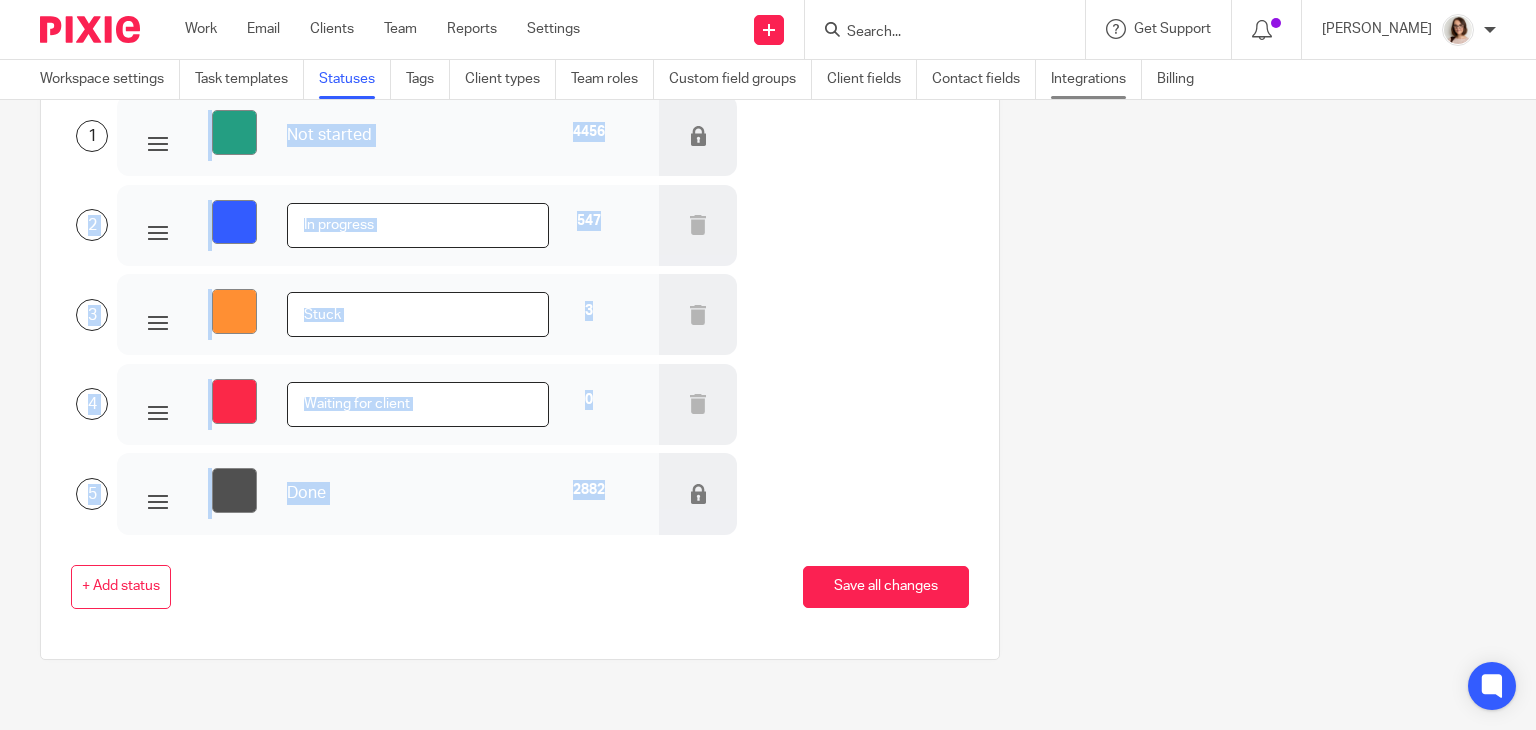 click on "Integrations" at bounding box center [1096, 79] 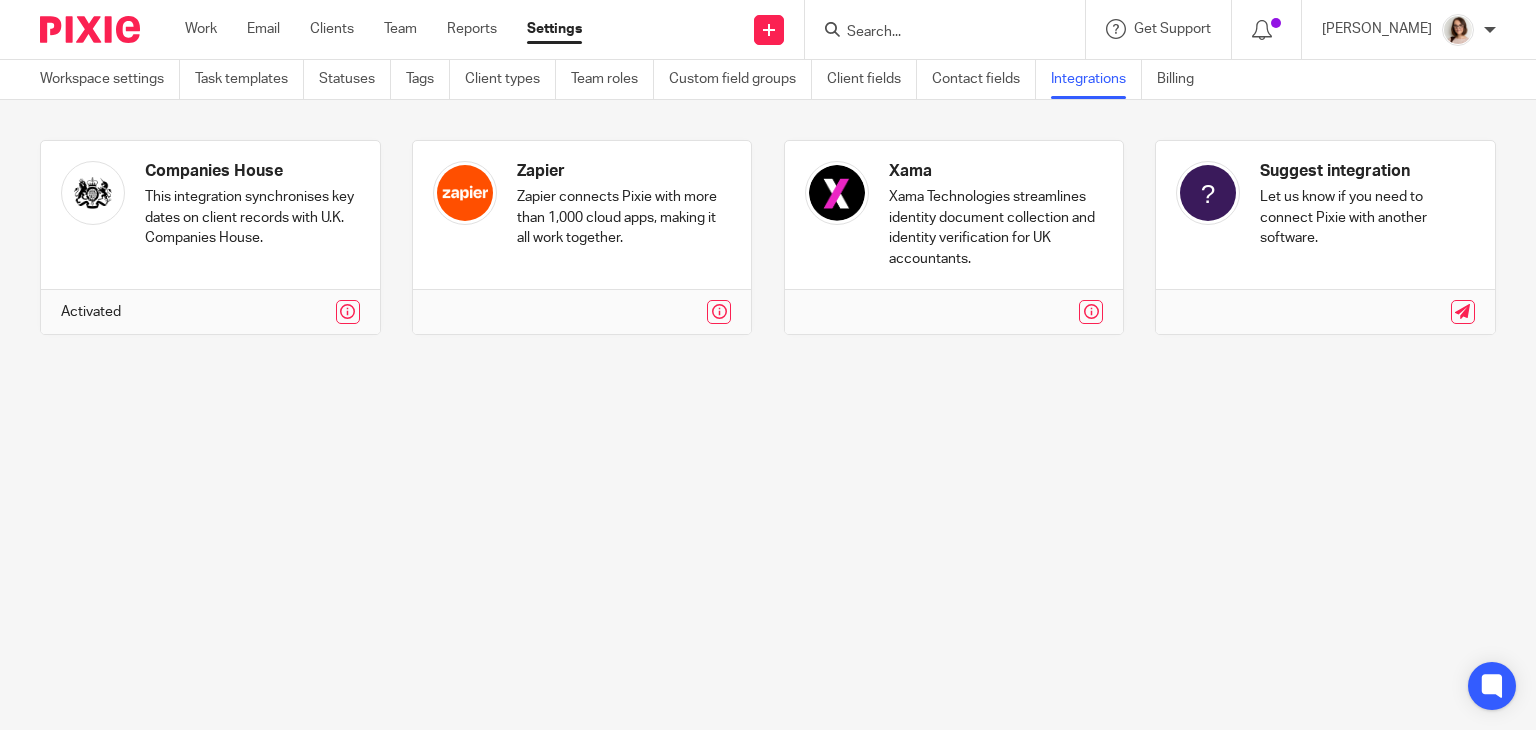 scroll, scrollTop: 0, scrollLeft: 0, axis: both 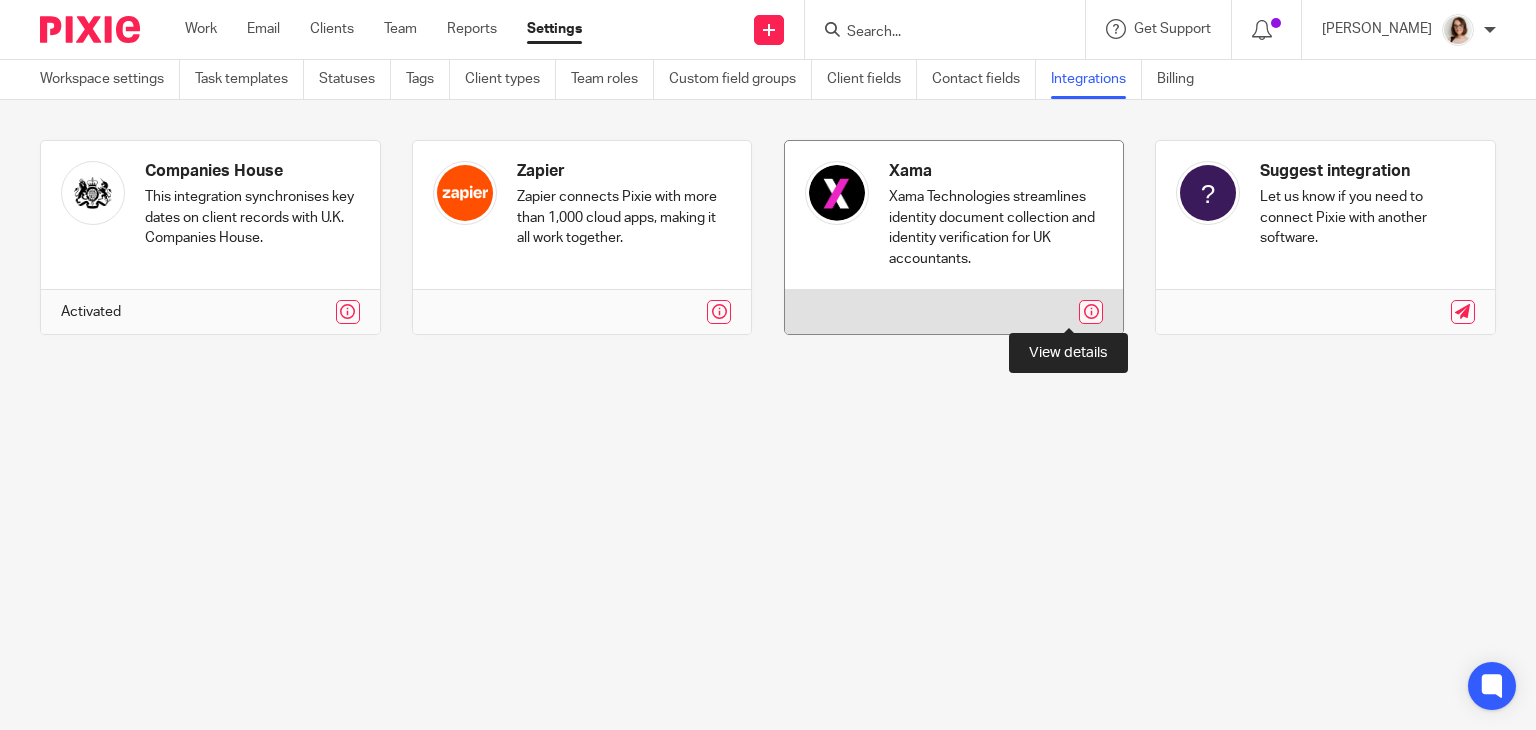 click at bounding box center (1091, 312) 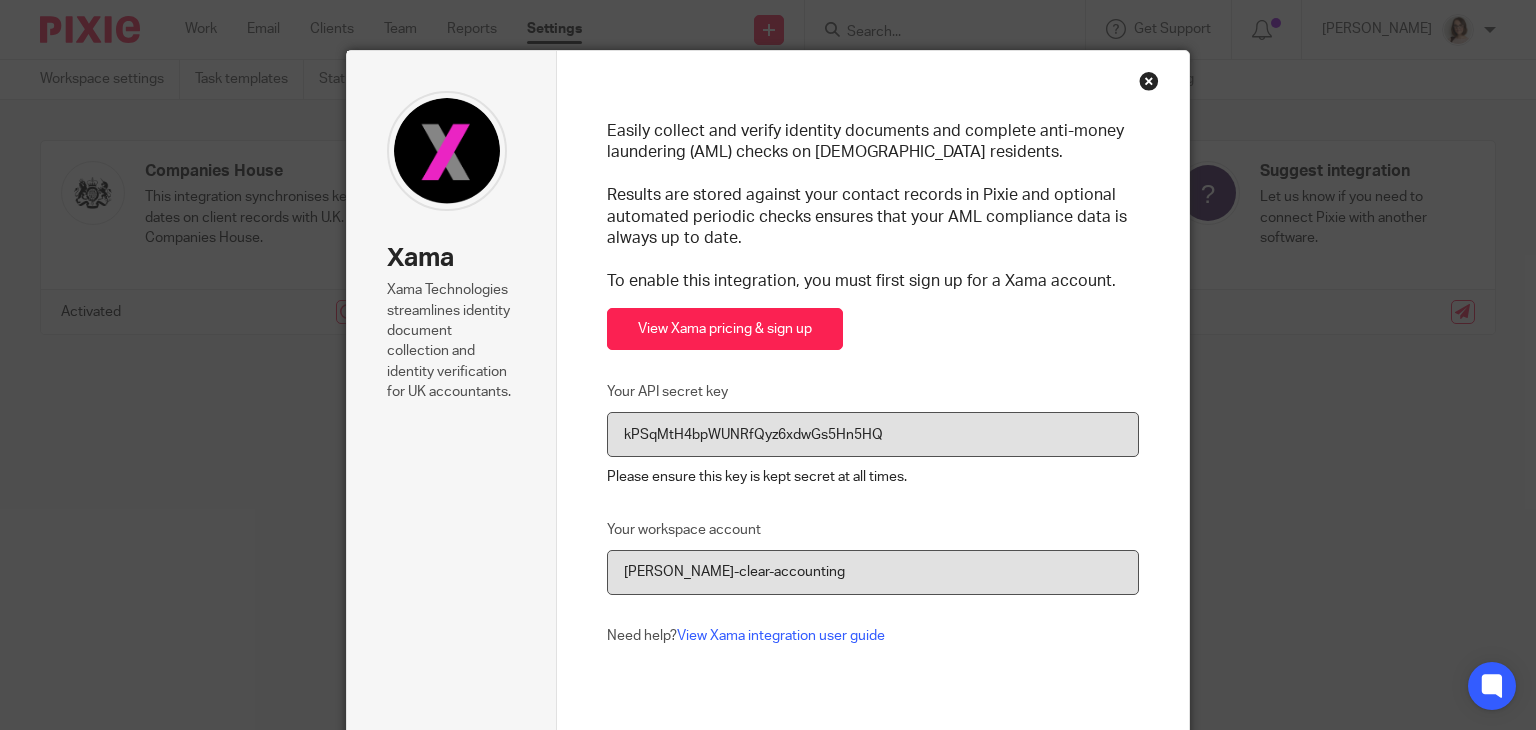 scroll, scrollTop: 0, scrollLeft: 0, axis: both 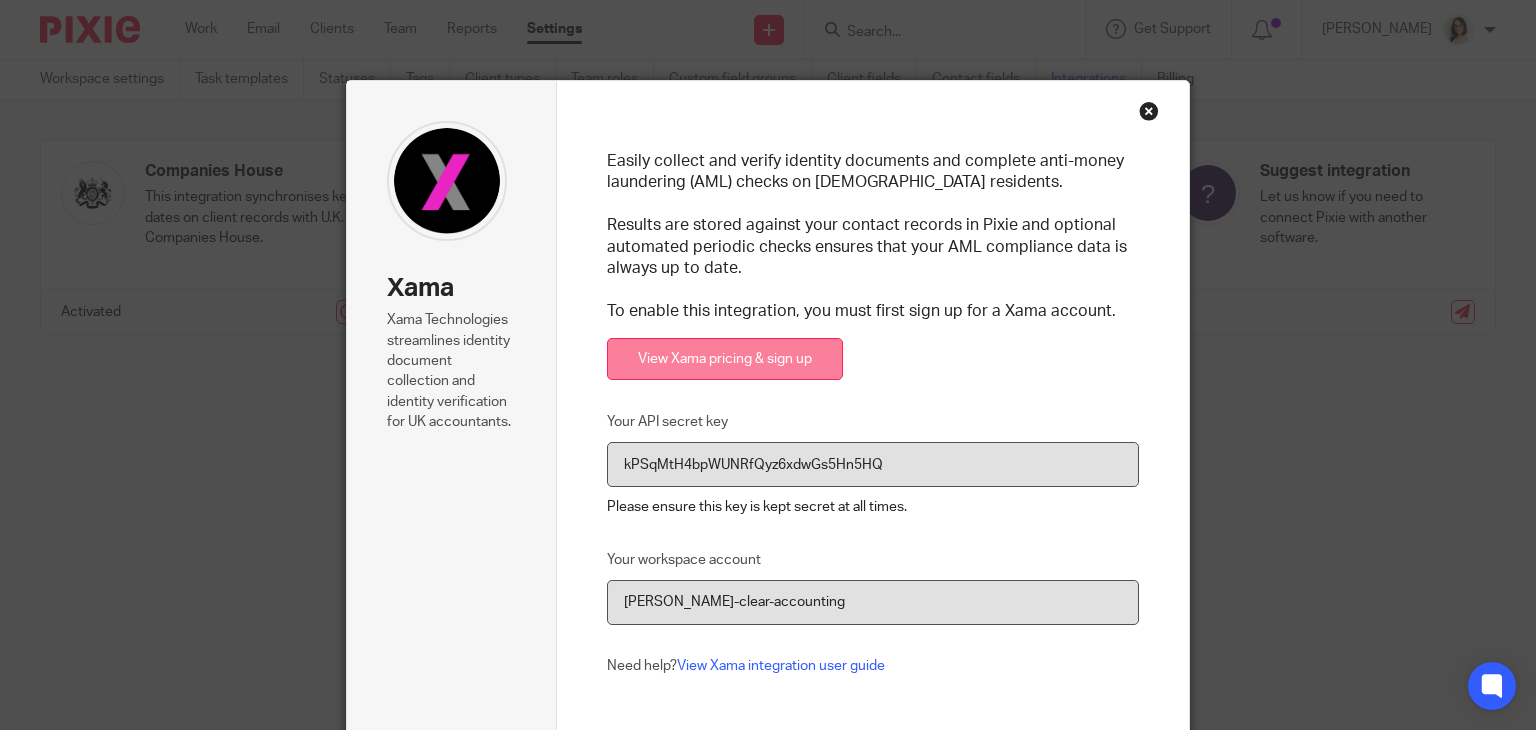 click on "View Xama pricing & sign up" at bounding box center (725, 359) 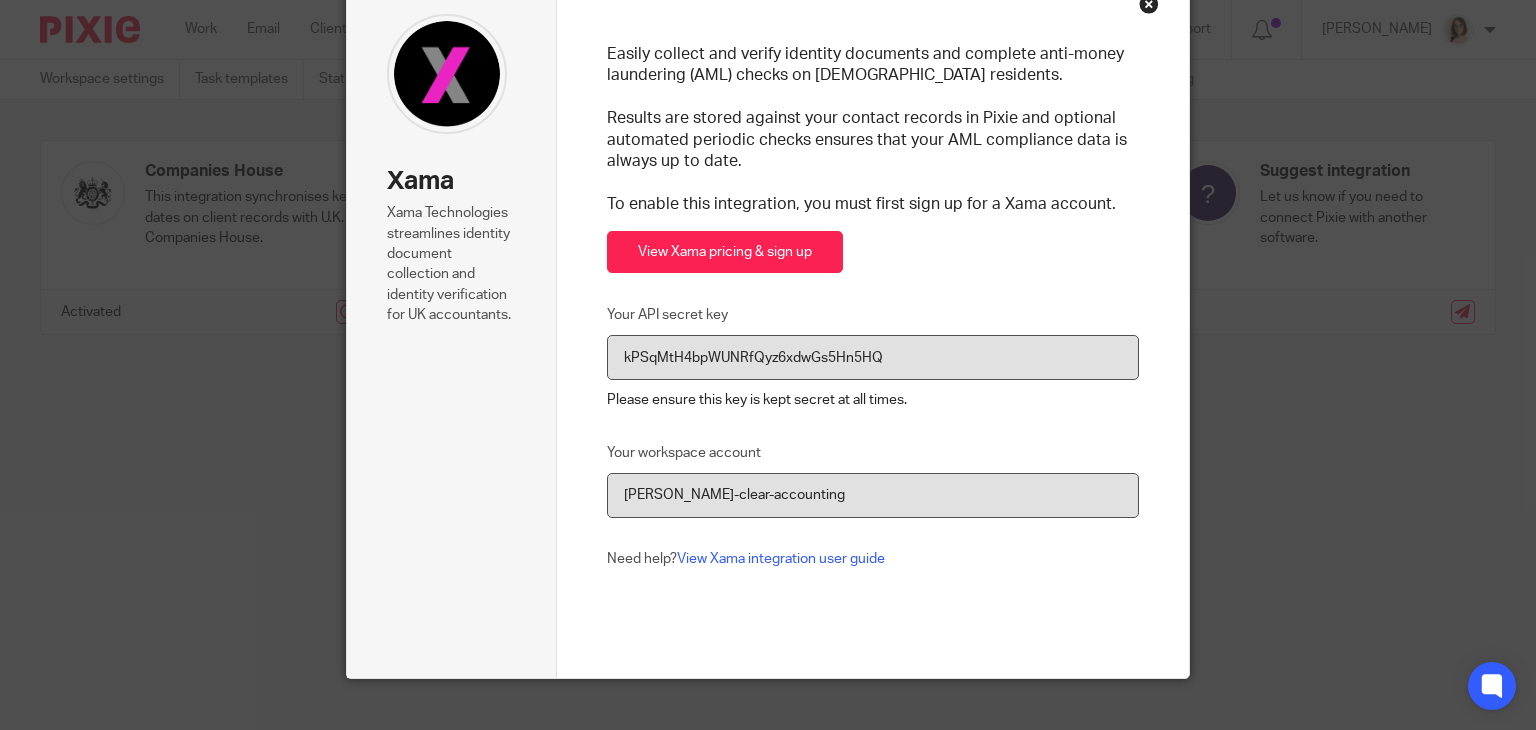 scroll, scrollTop: 0, scrollLeft: 0, axis: both 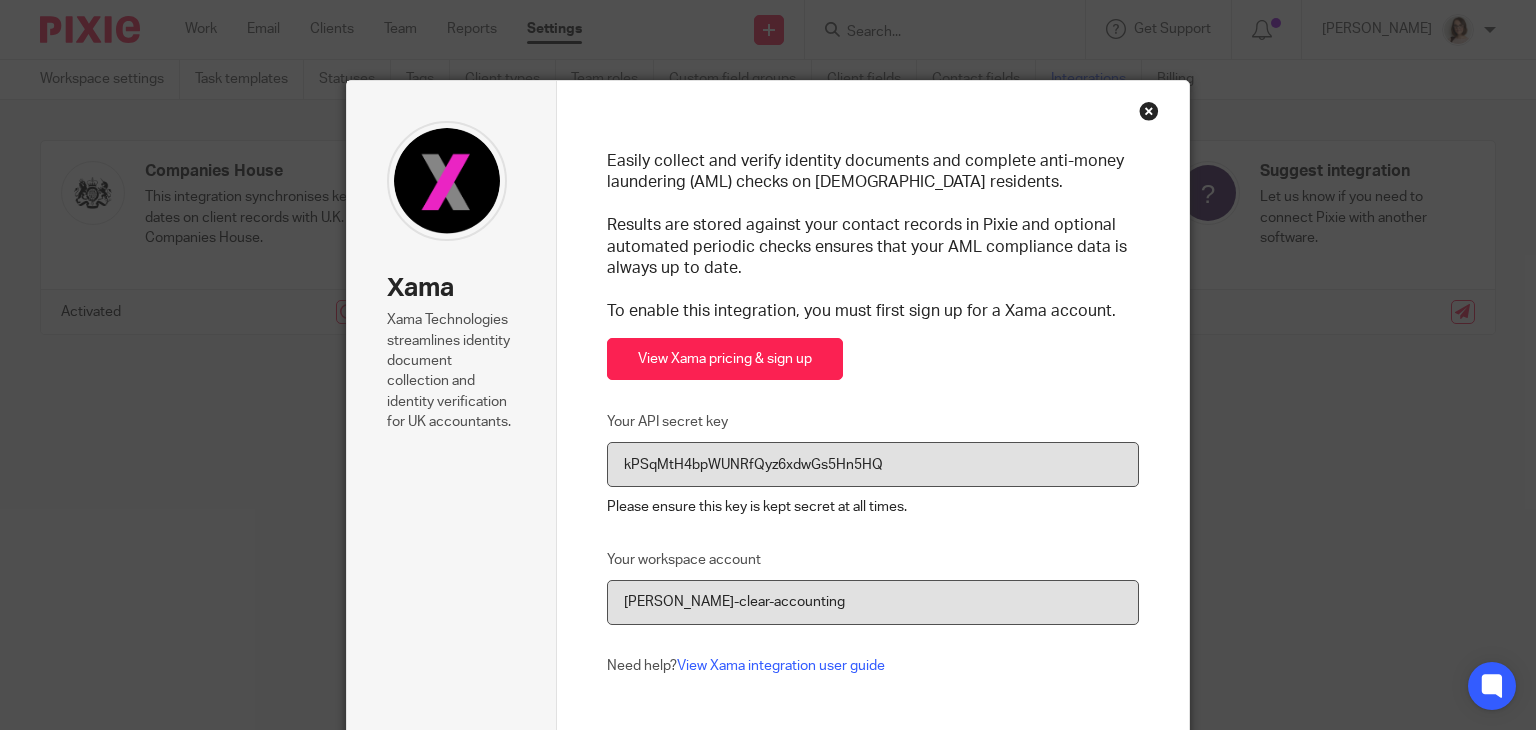 click at bounding box center [1149, 111] 